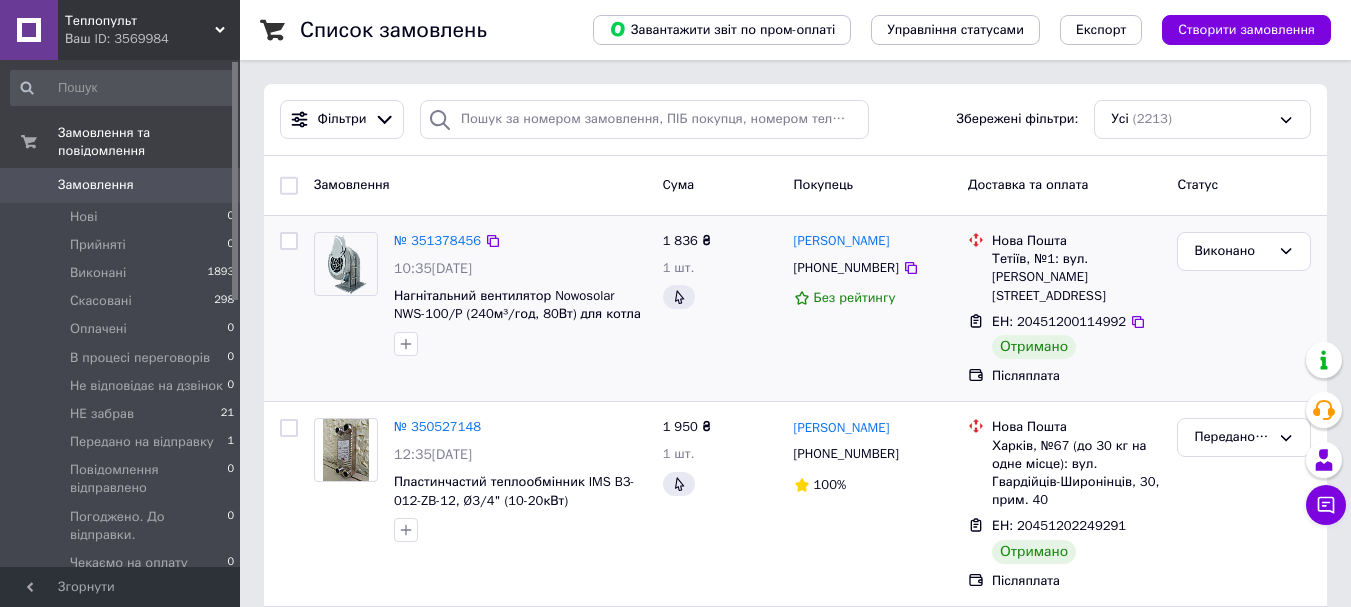 scroll, scrollTop: 0, scrollLeft: 0, axis: both 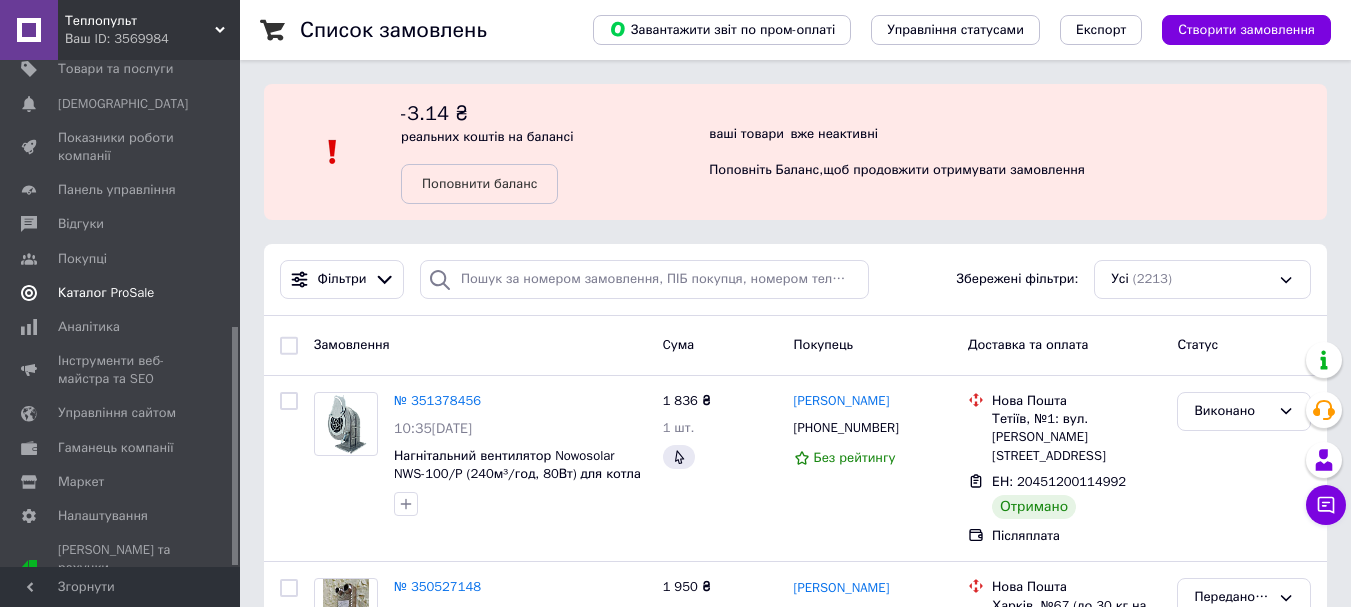 click on "Каталог ProSale" at bounding box center (106, 293) 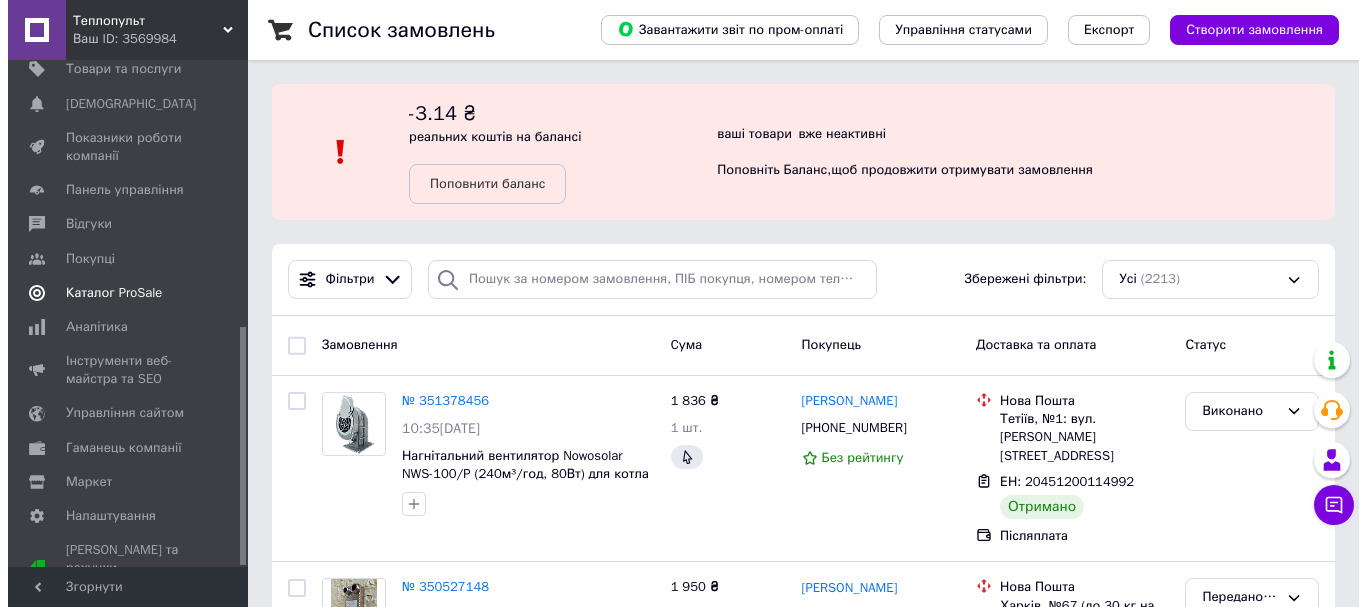 scroll, scrollTop: 134, scrollLeft: 0, axis: vertical 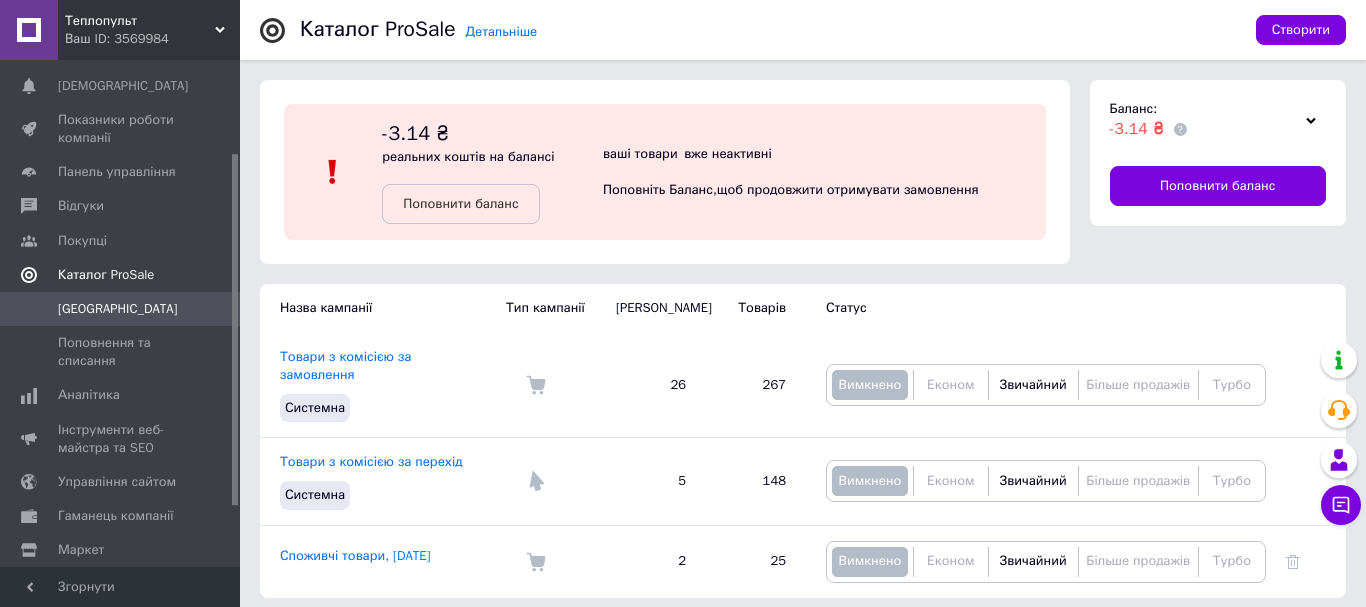 click on "Каталог ProSale" at bounding box center [106, 275] 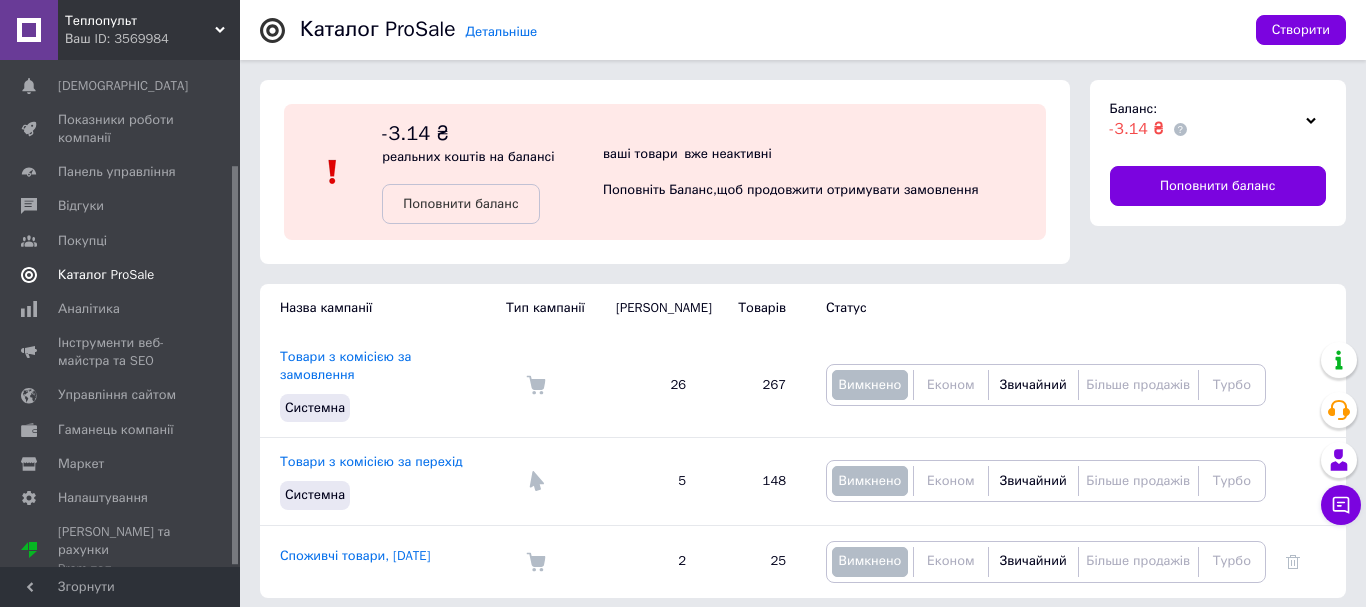 click on "Каталог ProSale" at bounding box center (106, 275) 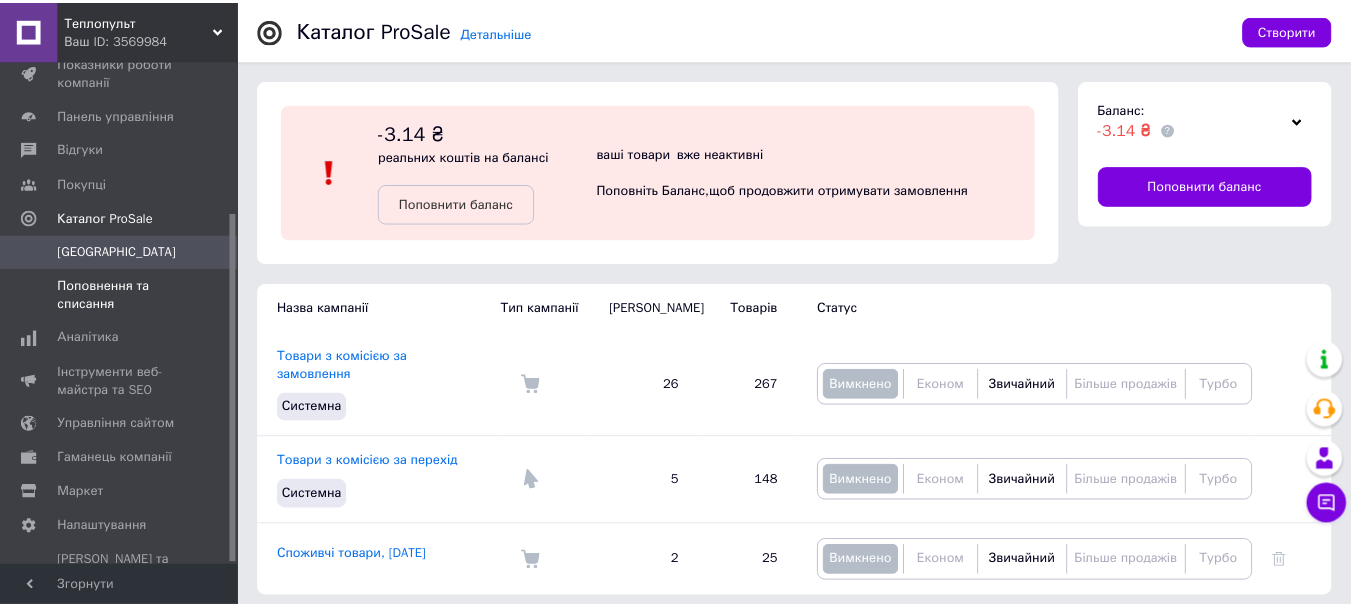 scroll, scrollTop: 221, scrollLeft: 0, axis: vertical 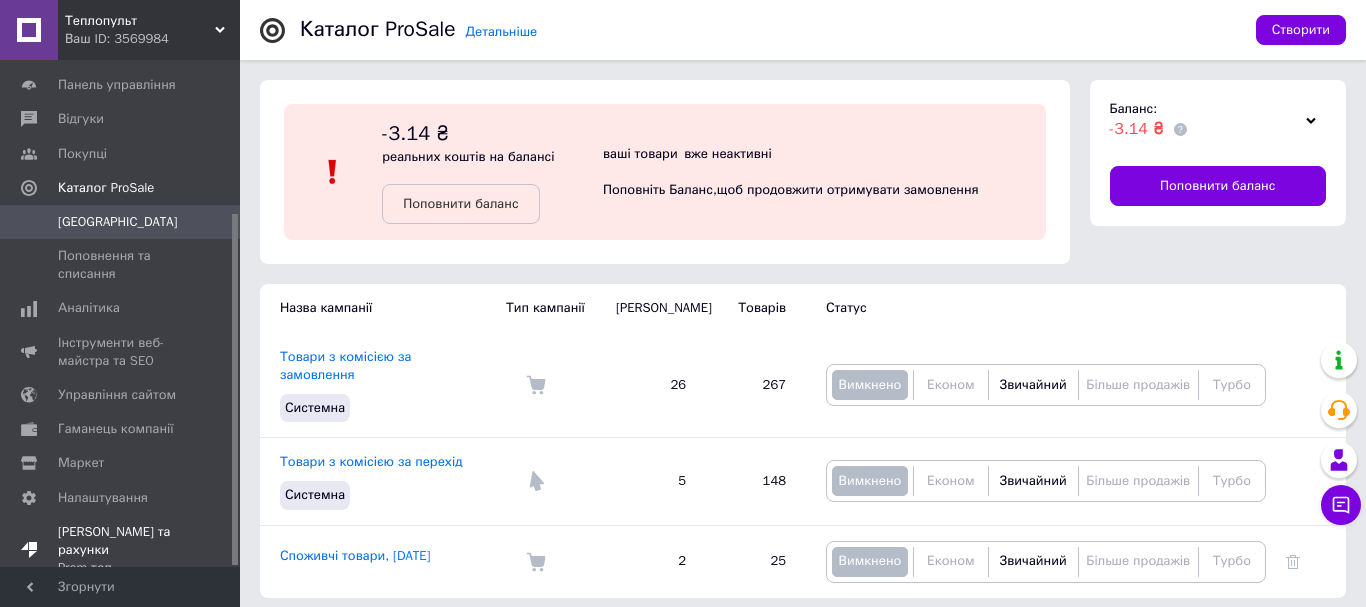 click on "[PERSON_NAME] та рахунки Prom топ" at bounding box center (121, 550) 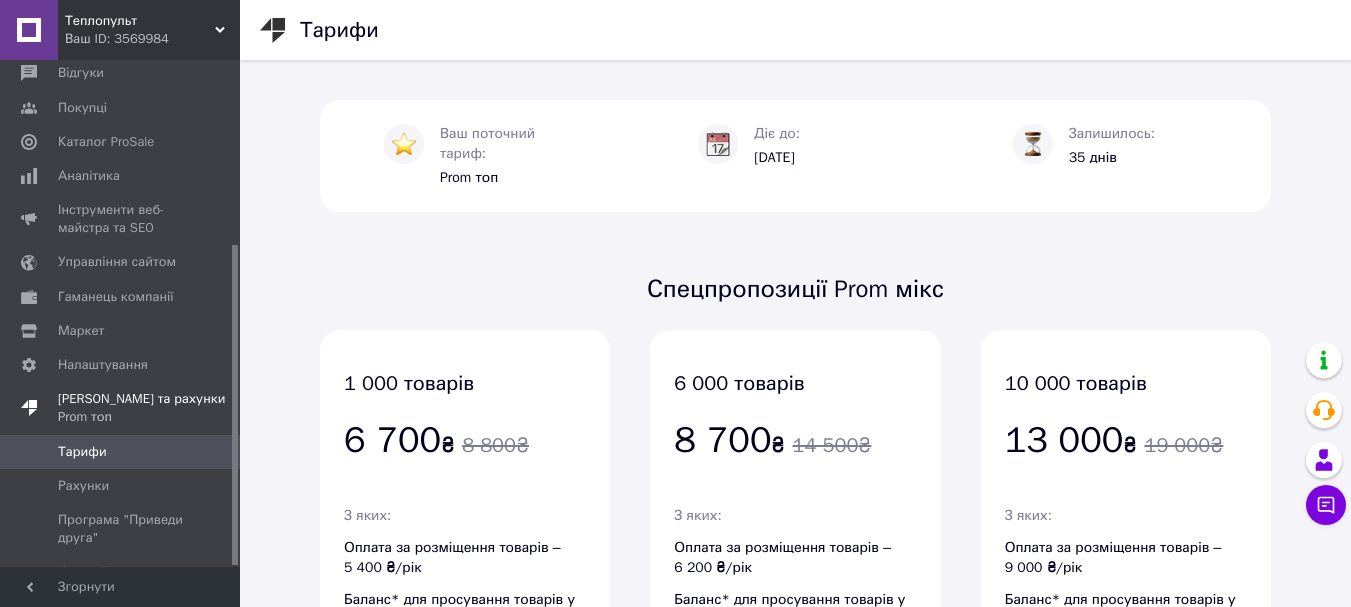 scroll, scrollTop: 290, scrollLeft: 0, axis: vertical 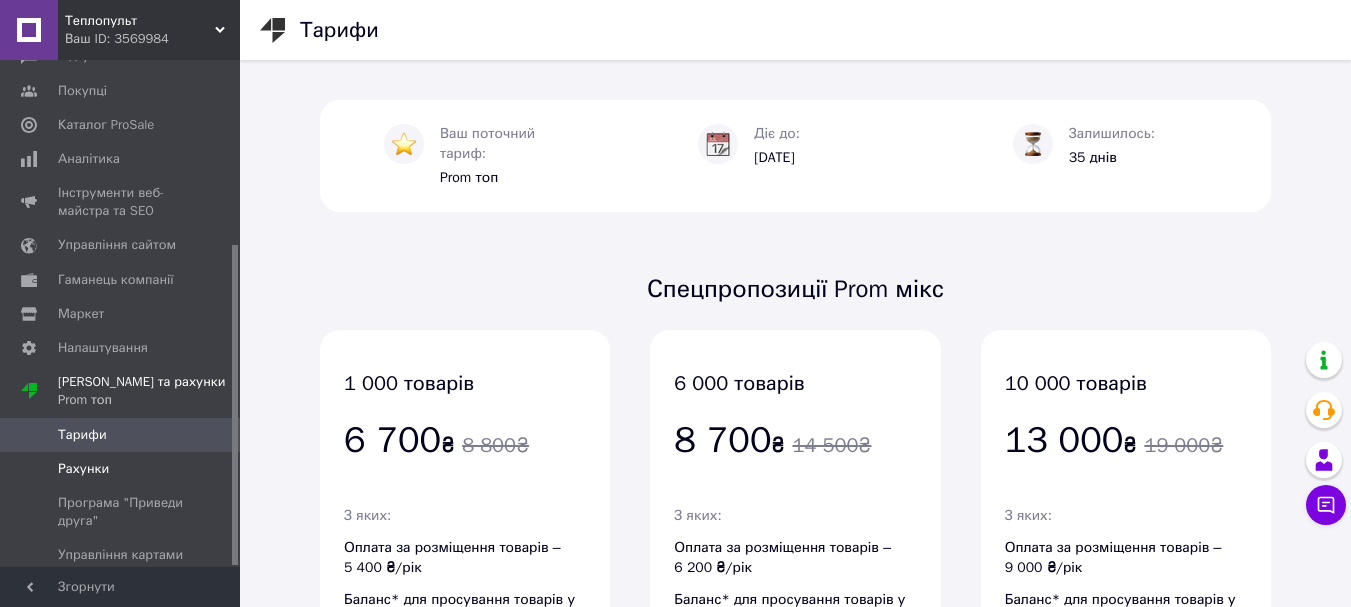 click on "Рахунки" at bounding box center [83, 469] 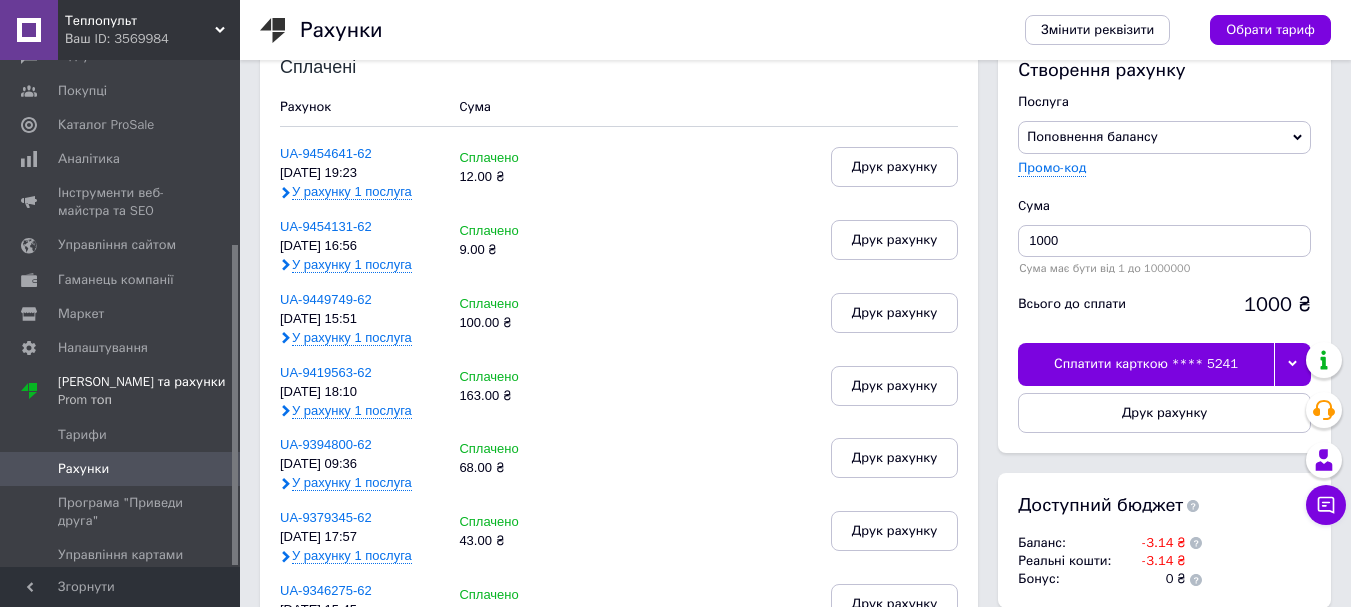 scroll, scrollTop: 0, scrollLeft: 0, axis: both 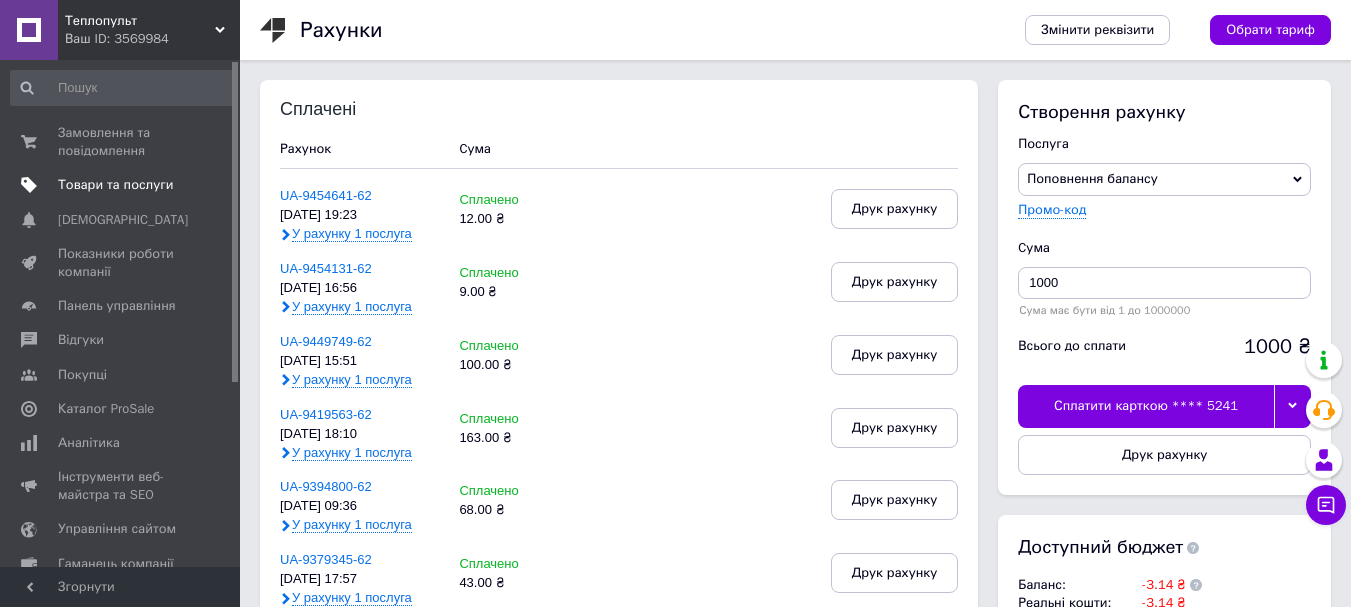click on "Товари та послуги" at bounding box center (115, 185) 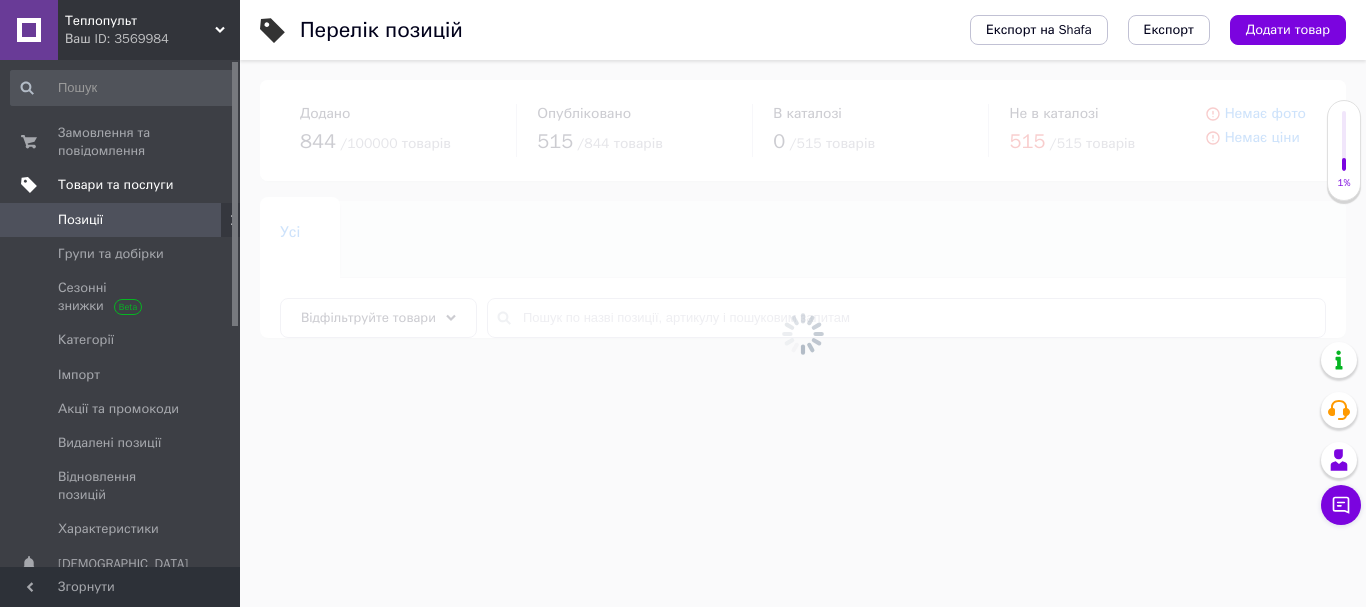 click on "Товари та послуги" at bounding box center (115, 185) 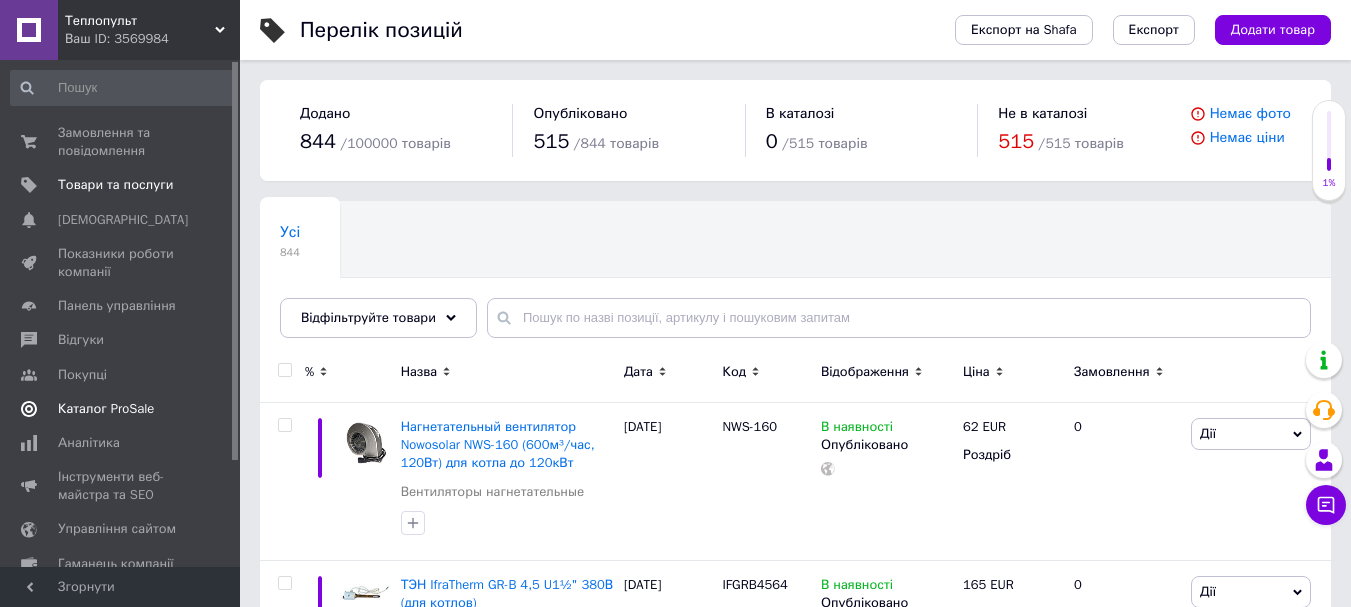 click on "Каталог ProSale" at bounding box center (106, 409) 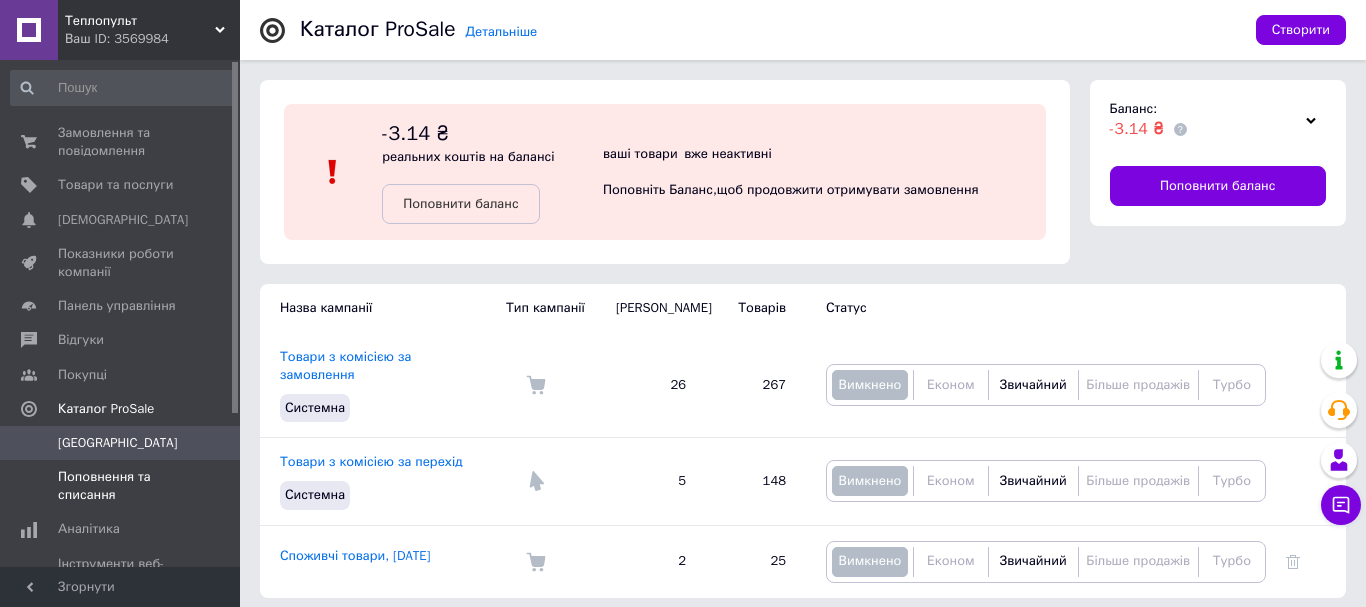 click on "Поповнення та списання" at bounding box center (121, 486) 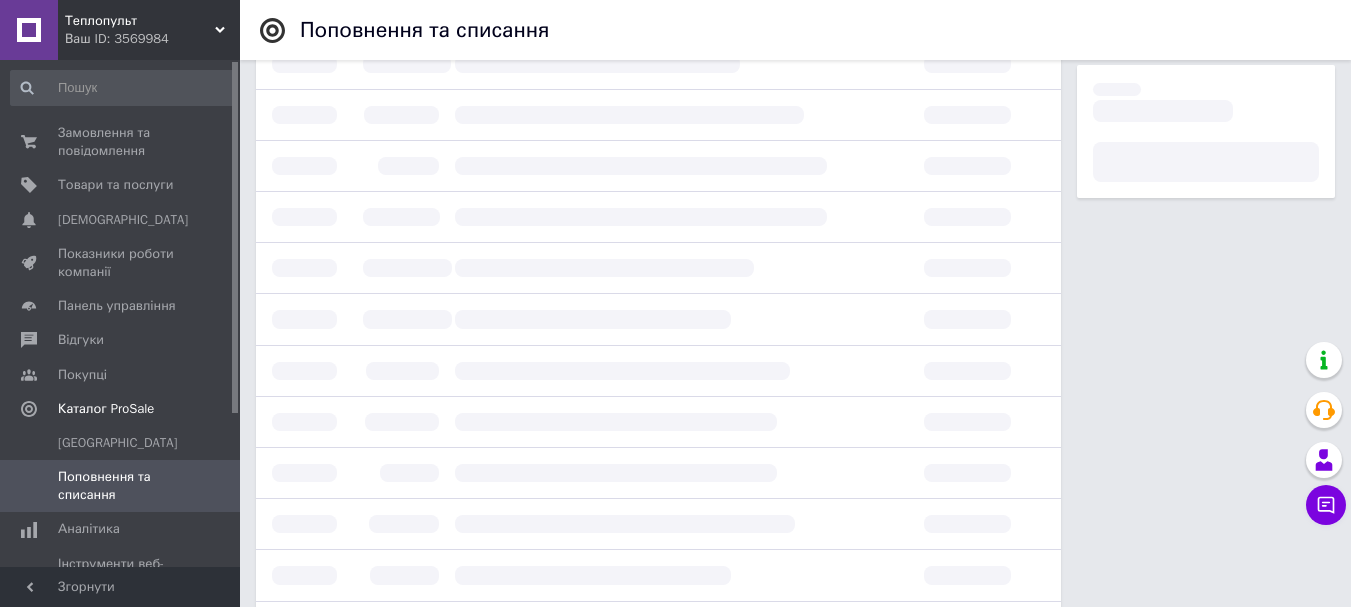 scroll, scrollTop: 645, scrollLeft: 0, axis: vertical 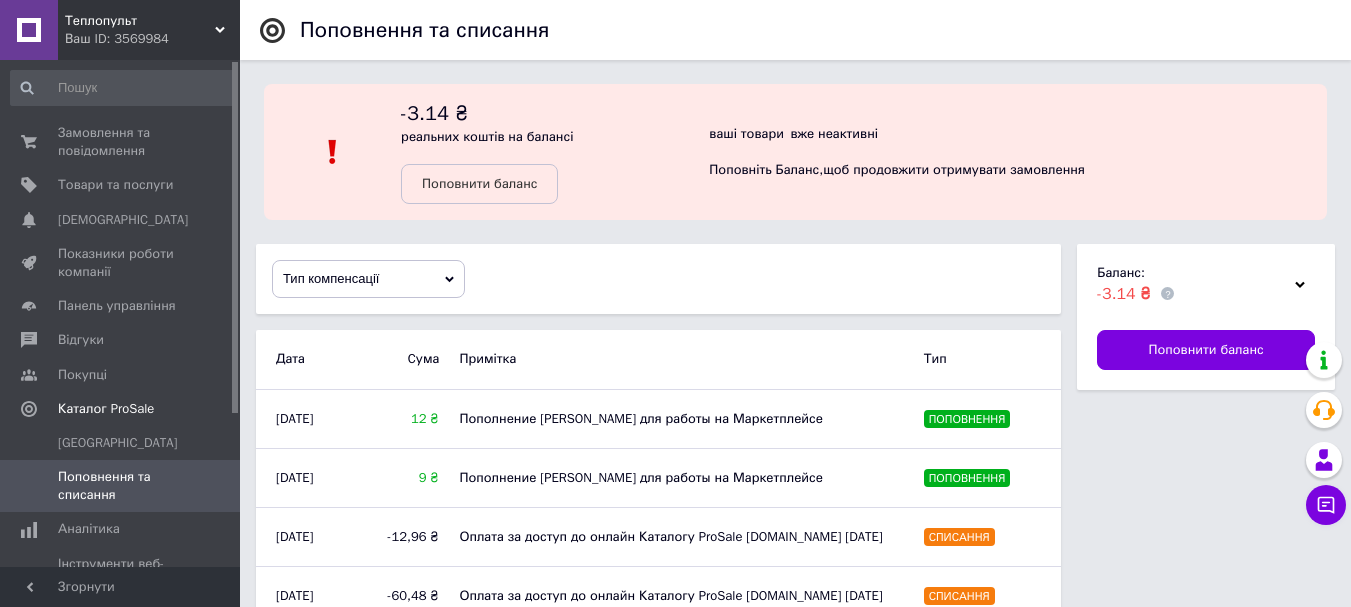 click on "Тип компенсації" at bounding box center [368, 279] 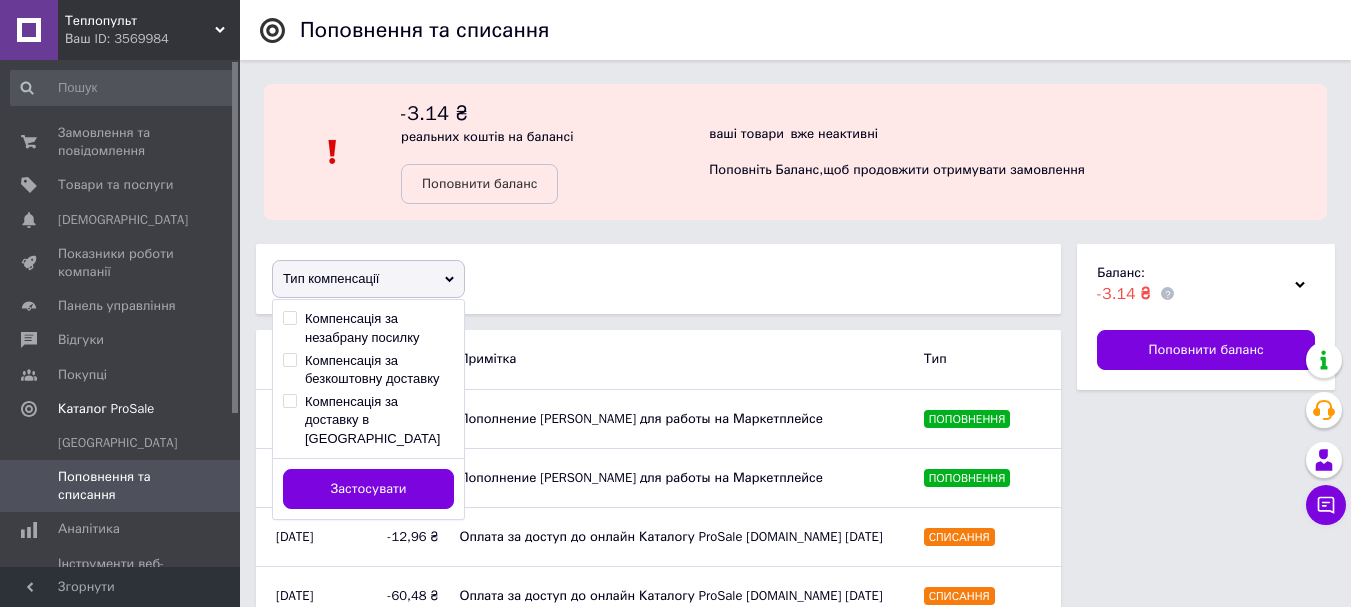 click on "Тип компенсації Компенсація за незабрану посилку [PERSON_NAME] за безкоштовну доставку [PERSON_NAME] за доставку в Rozetka Застосувати" at bounding box center [658, 279] 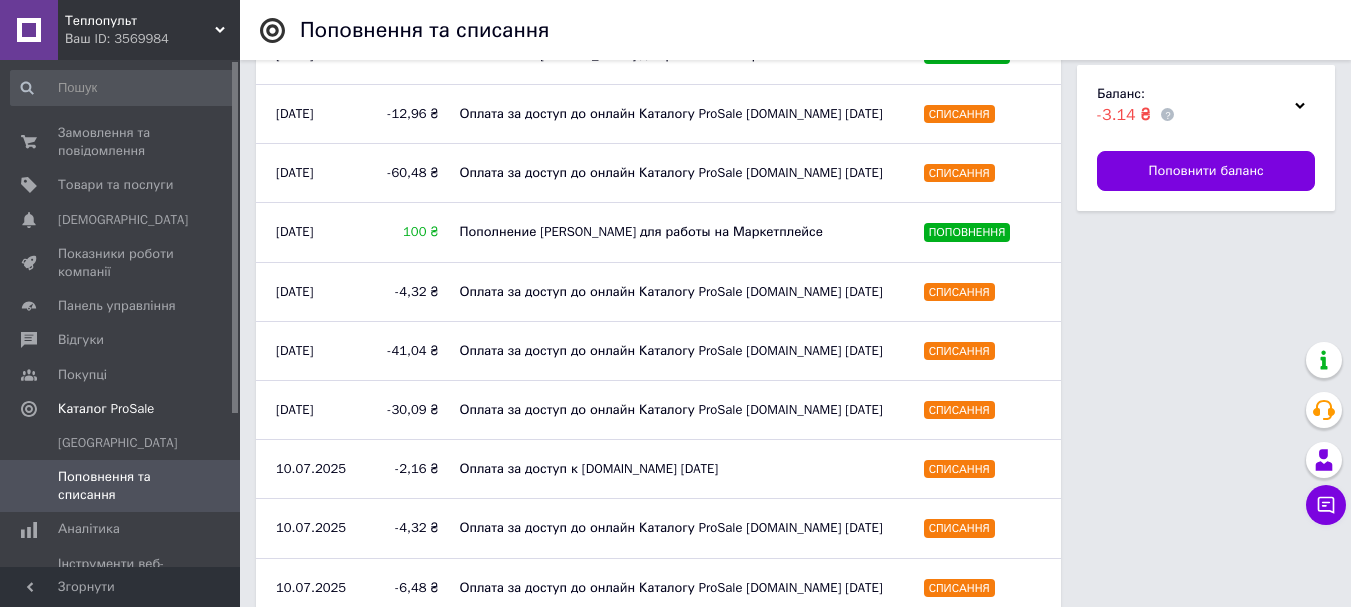 scroll, scrollTop: 363, scrollLeft: 0, axis: vertical 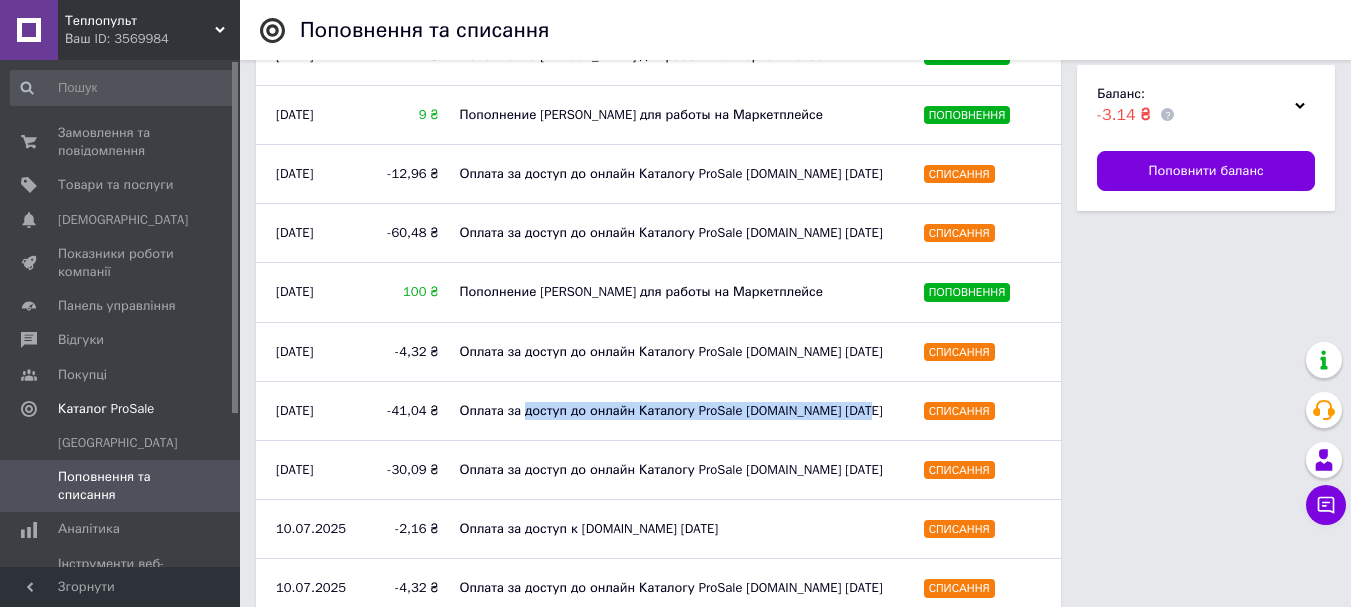 drag, startPoint x: 521, startPoint y: 409, endPoint x: 872, endPoint y: 419, distance: 351.14243 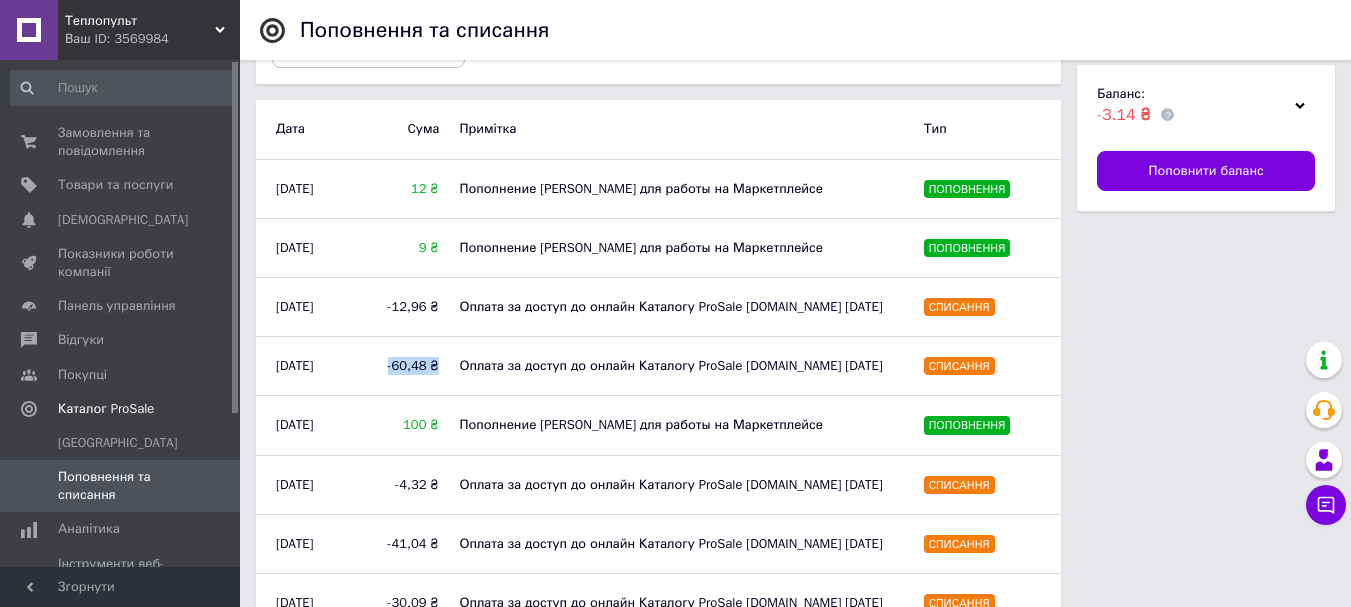 drag, startPoint x: 441, startPoint y: 370, endPoint x: 388, endPoint y: 368, distance: 53.037724 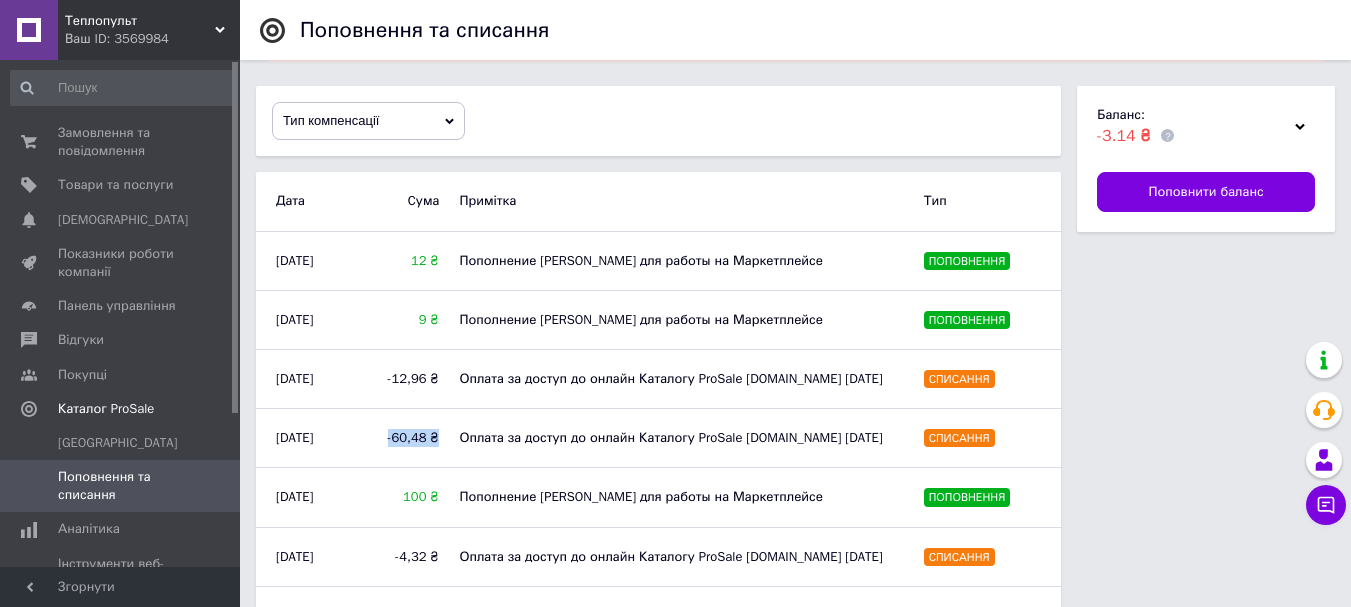scroll, scrollTop: 0, scrollLeft: 0, axis: both 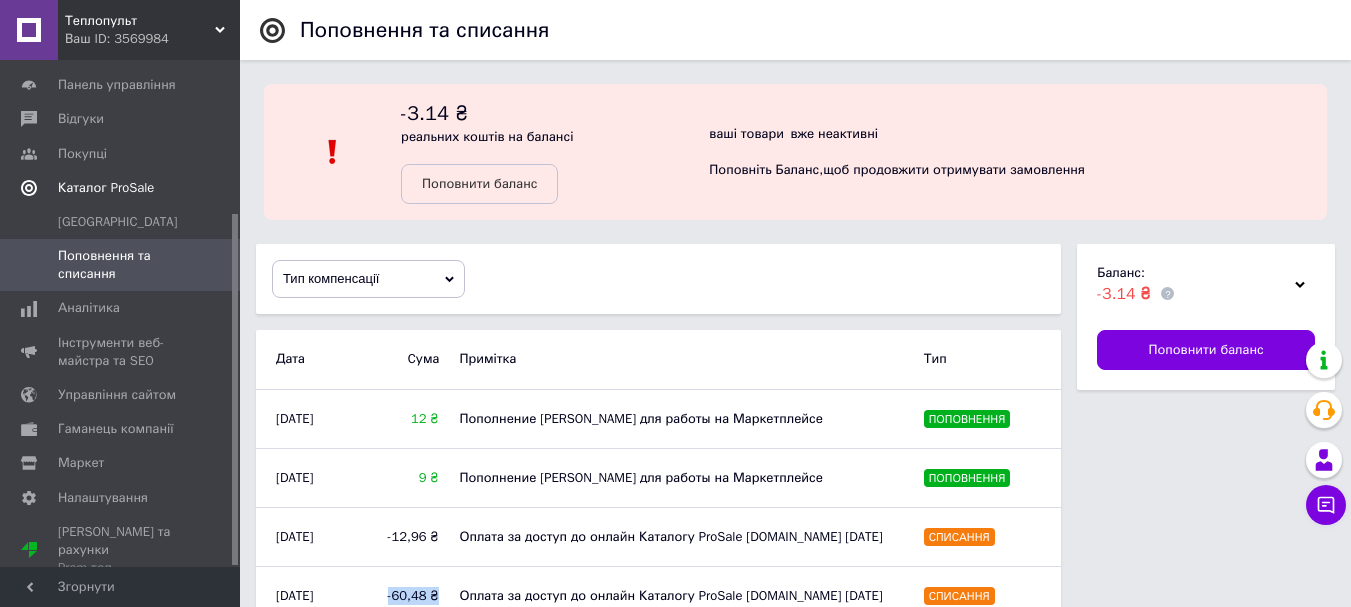 click on "Каталог ProSale" at bounding box center (106, 188) 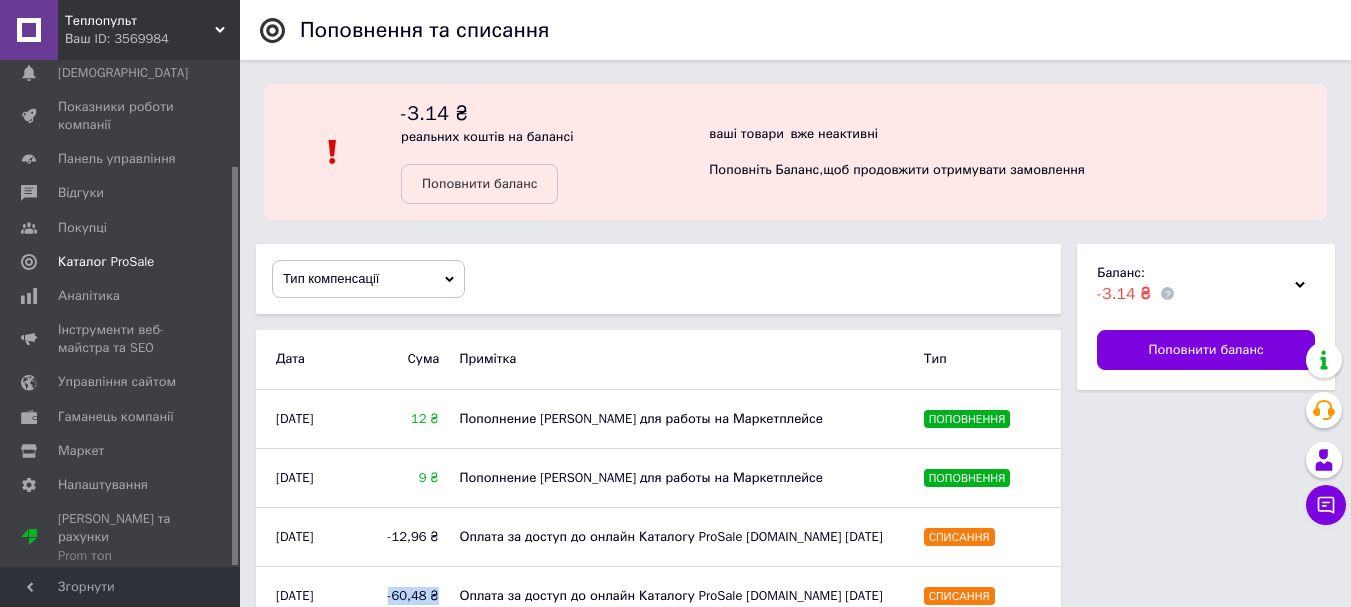 scroll, scrollTop: 135, scrollLeft: 0, axis: vertical 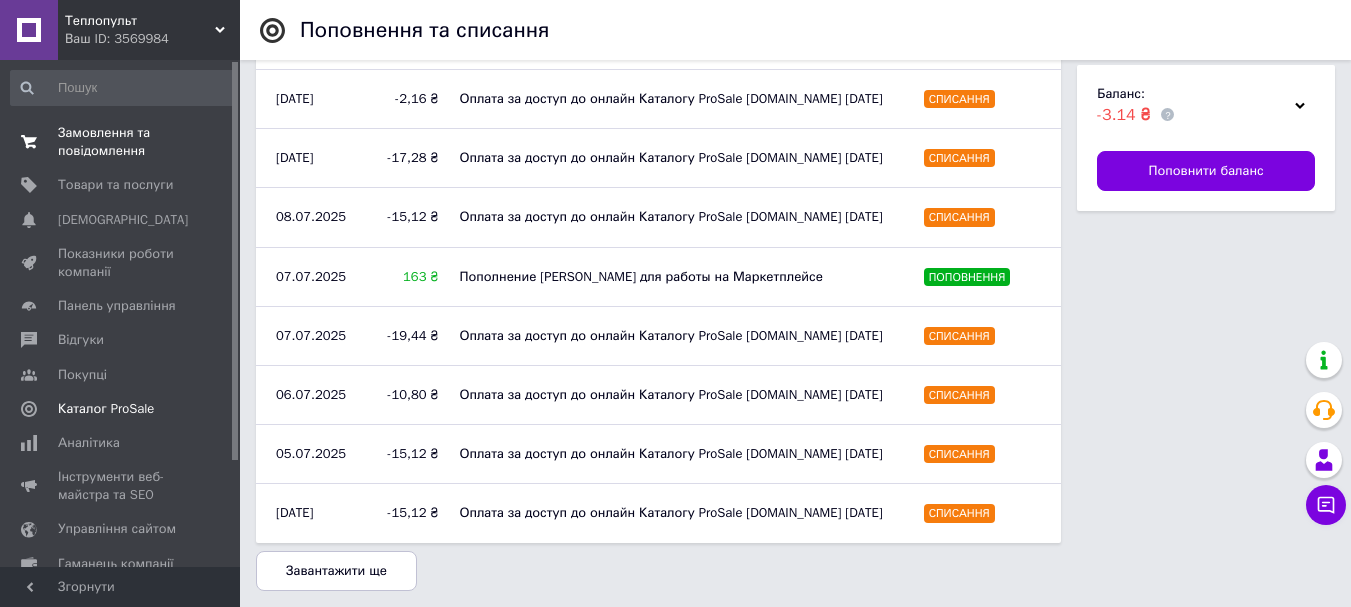 click on "Замовлення та повідомлення" at bounding box center [121, 142] 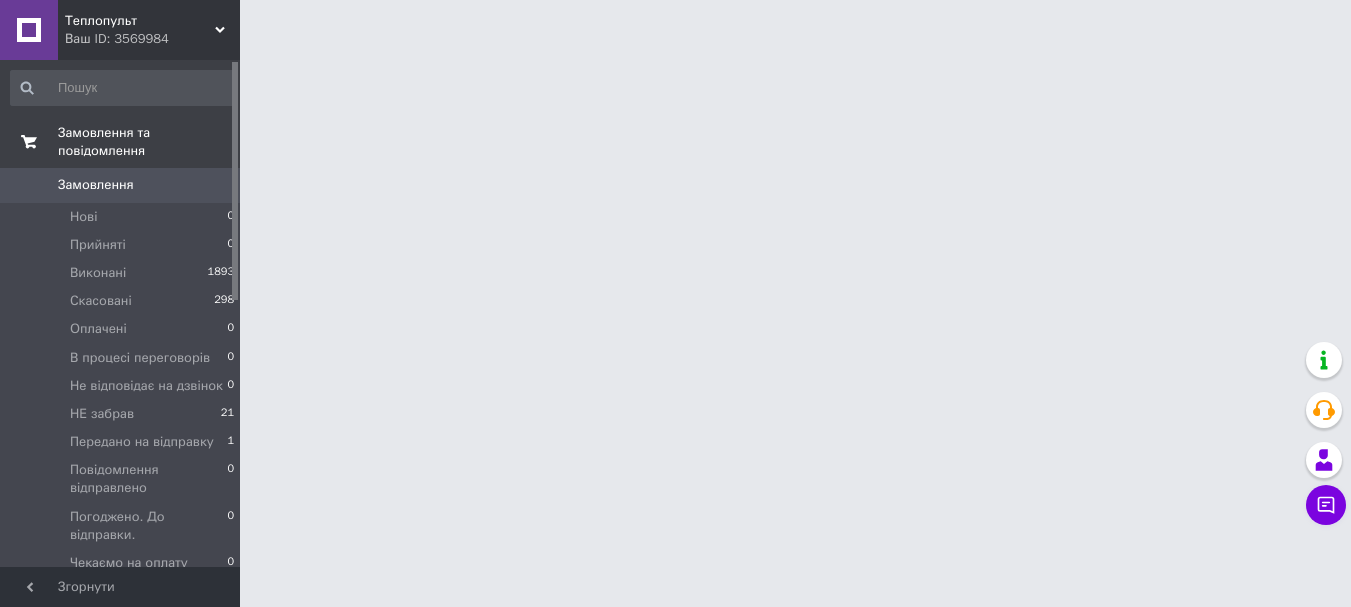 scroll, scrollTop: 0, scrollLeft: 0, axis: both 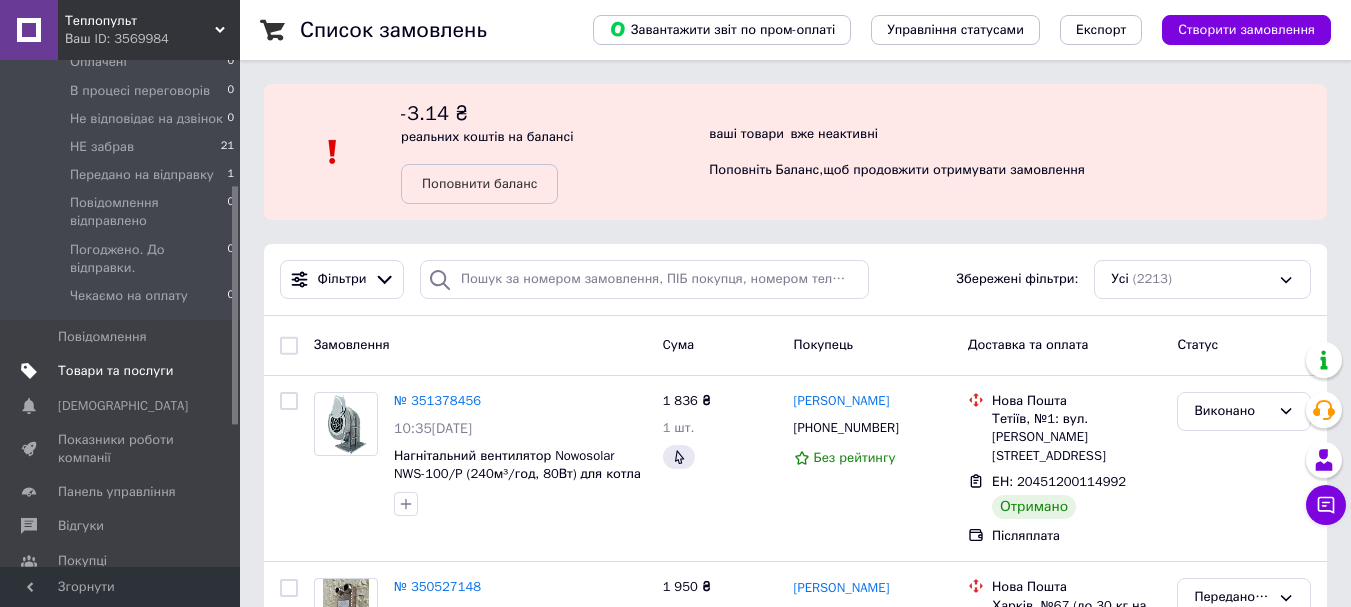 click on "Товари та послуги" at bounding box center [115, 371] 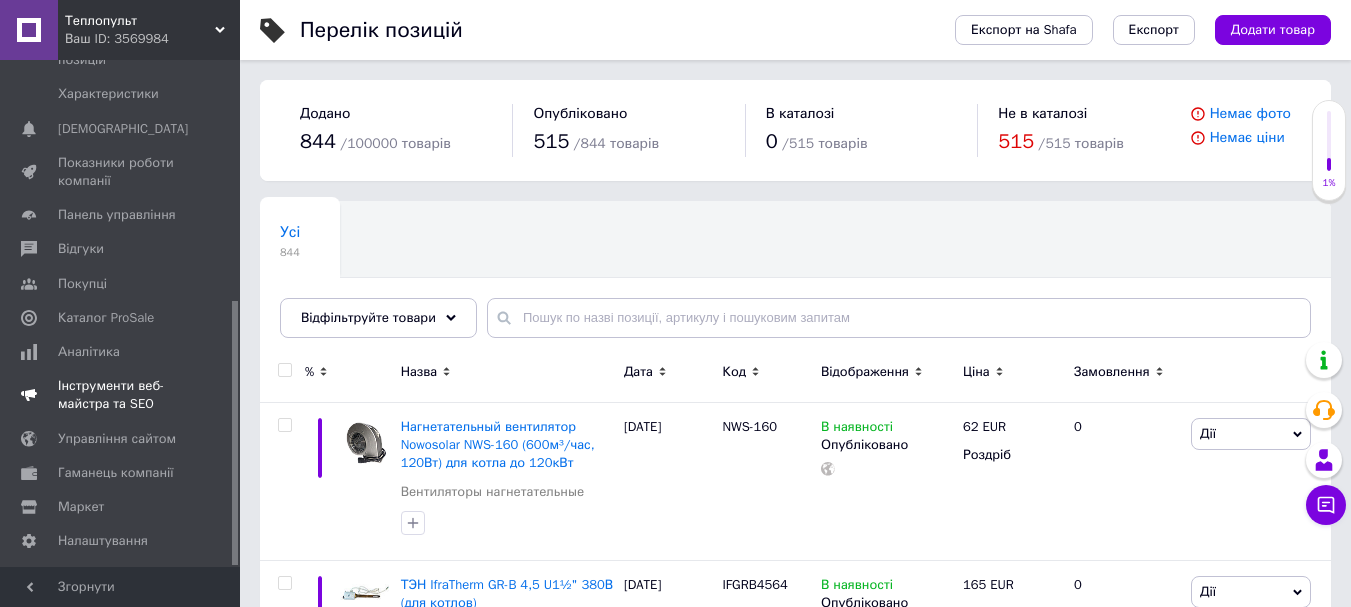 scroll, scrollTop: 460, scrollLeft: 0, axis: vertical 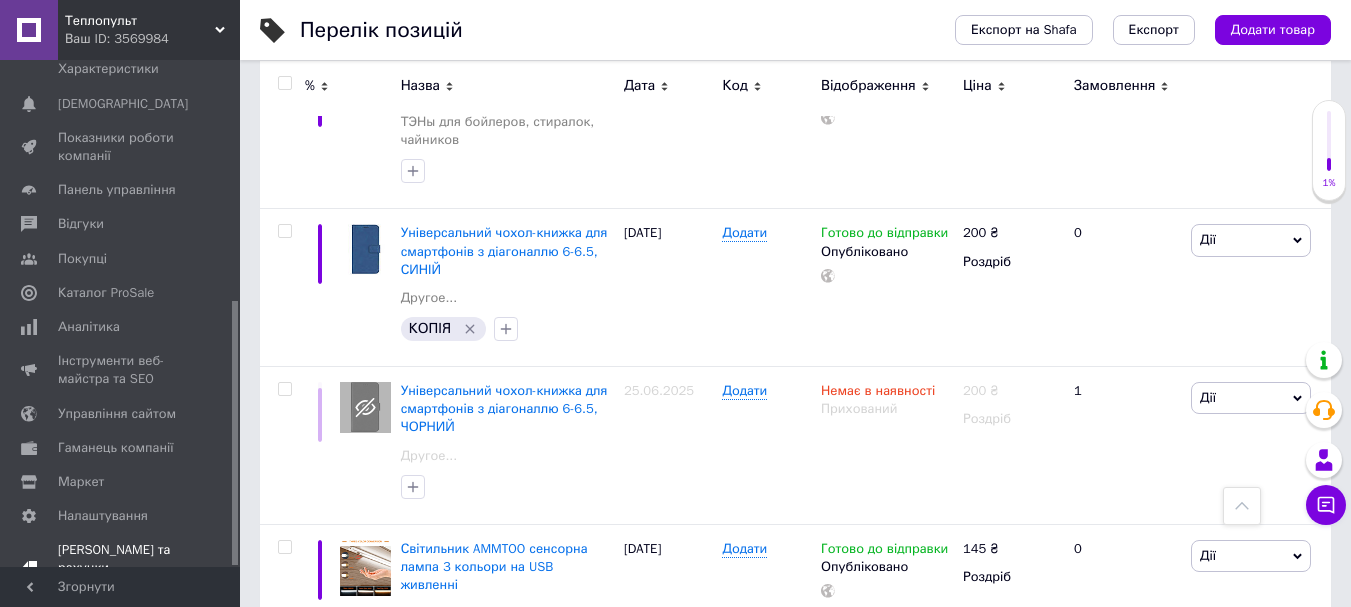 click on "[PERSON_NAME] та рахунки Prom топ" at bounding box center (121, 568) 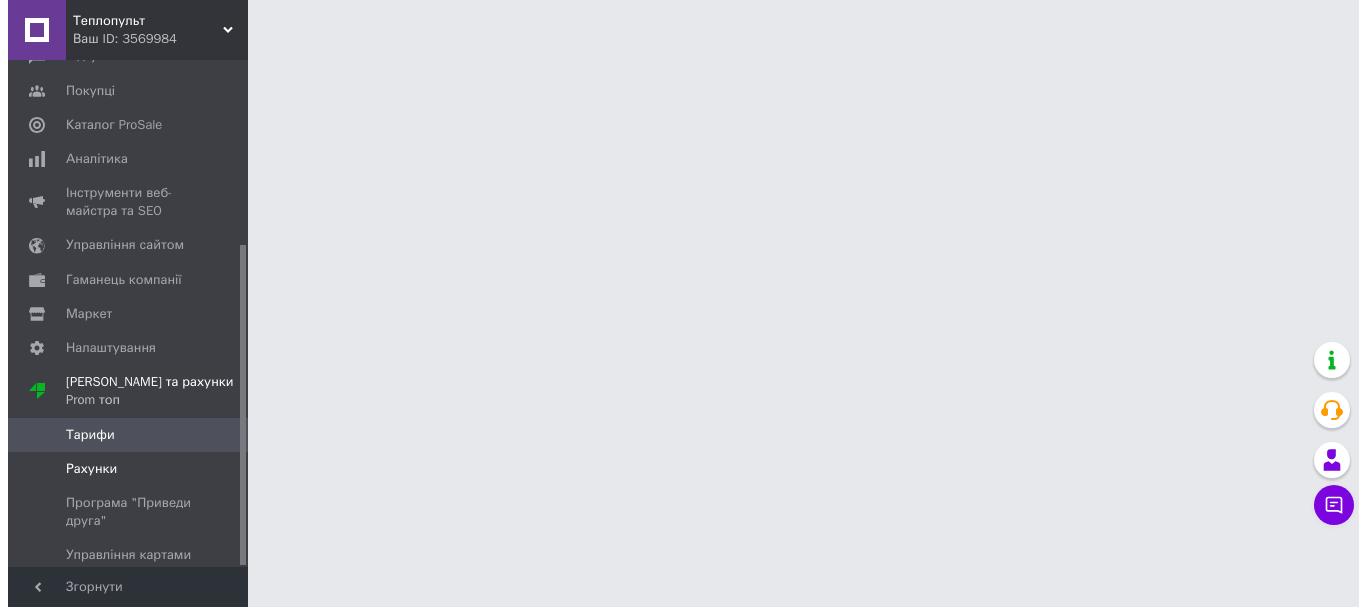 scroll, scrollTop: 0, scrollLeft: 0, axis: both 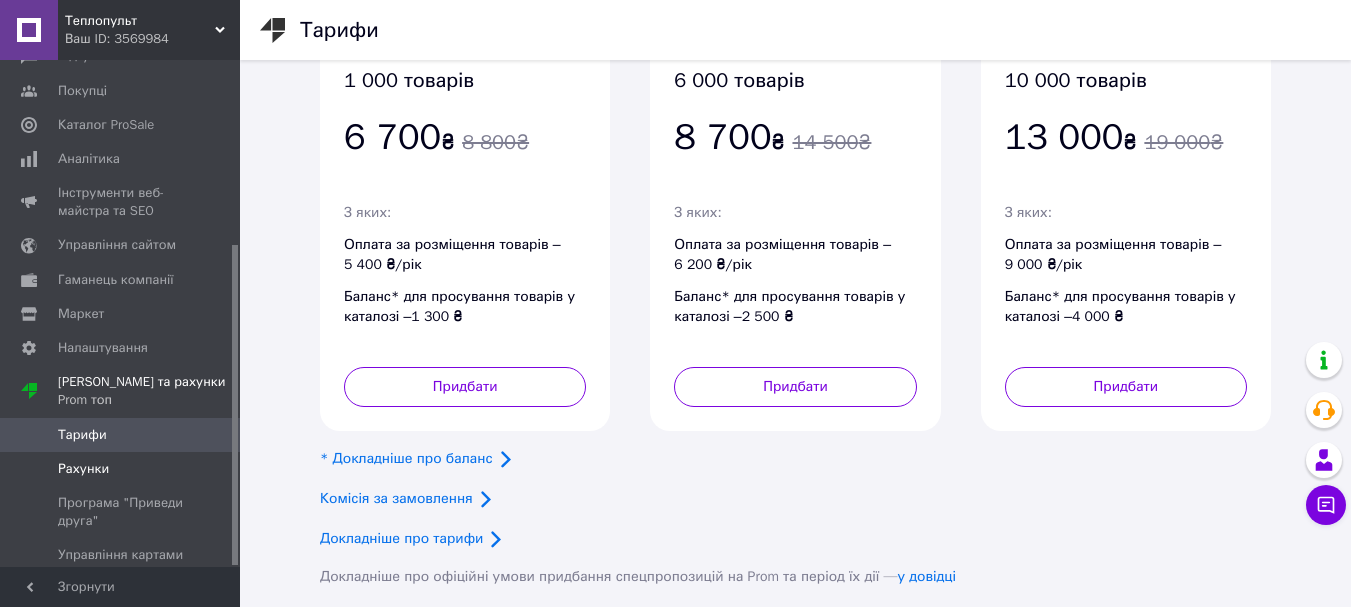 click on "Рахунки" at bounding box center (83, 469) 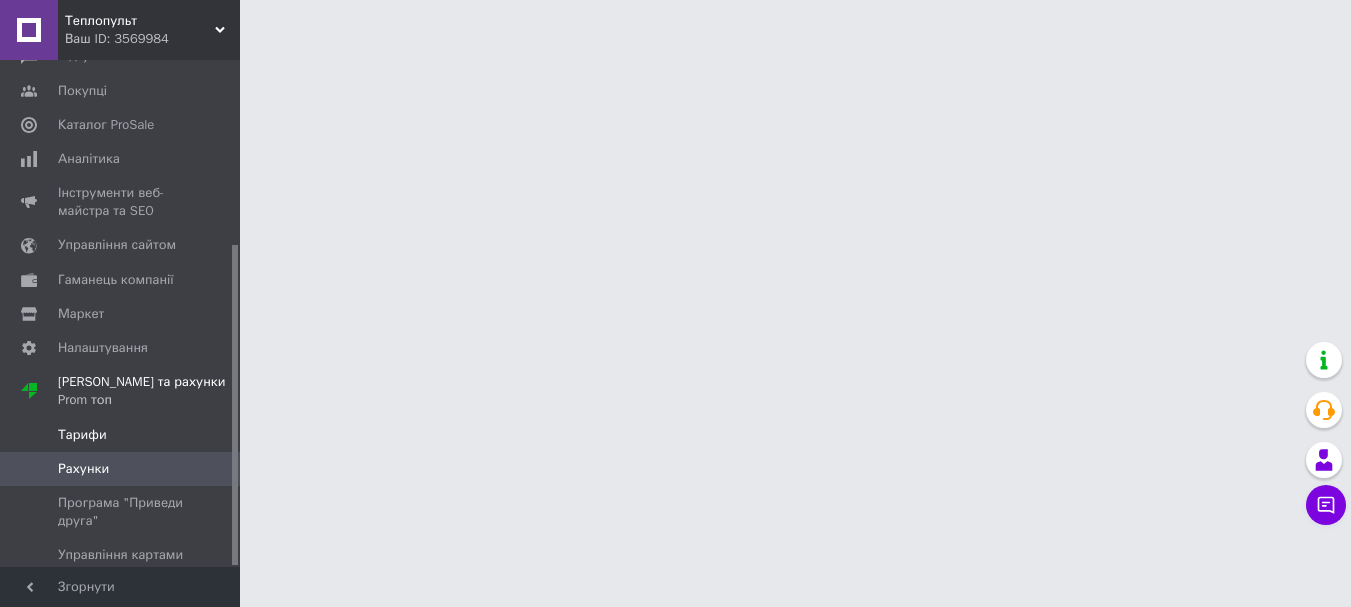 scroll, scrollTop: 0, scrollLeft: 0, axis: both 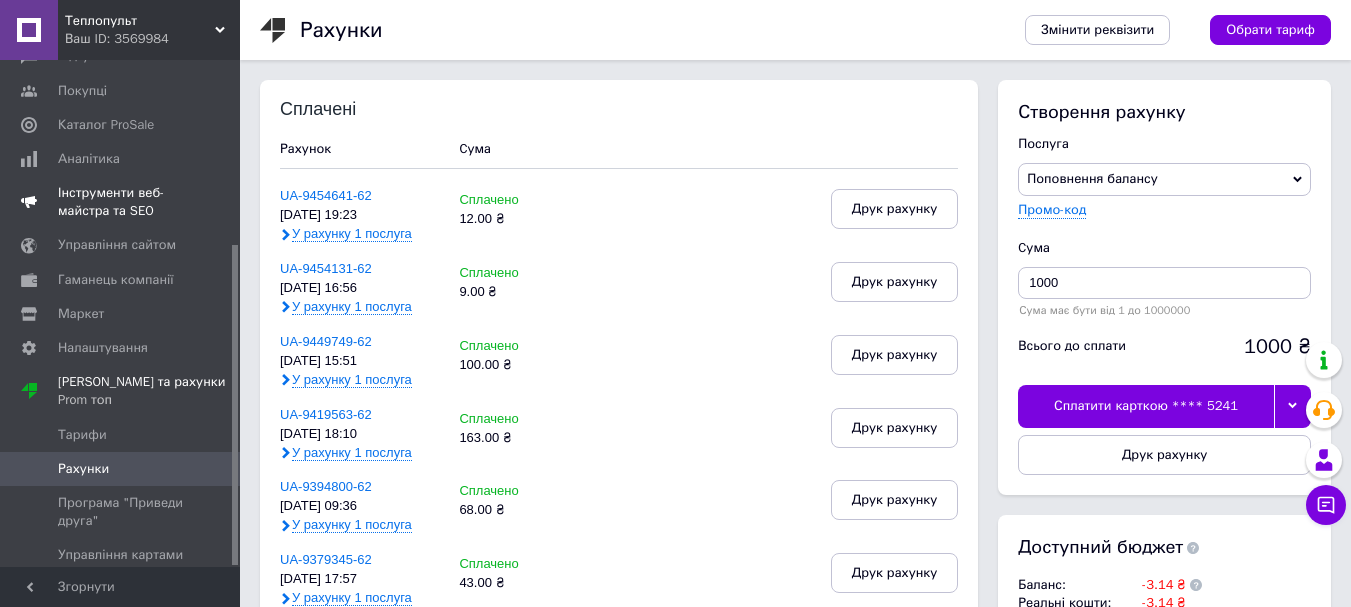drag, startPoint x: 100, startPoint y: 273, endPoint x: 95, endPoint y: 286, distance: 13.928389 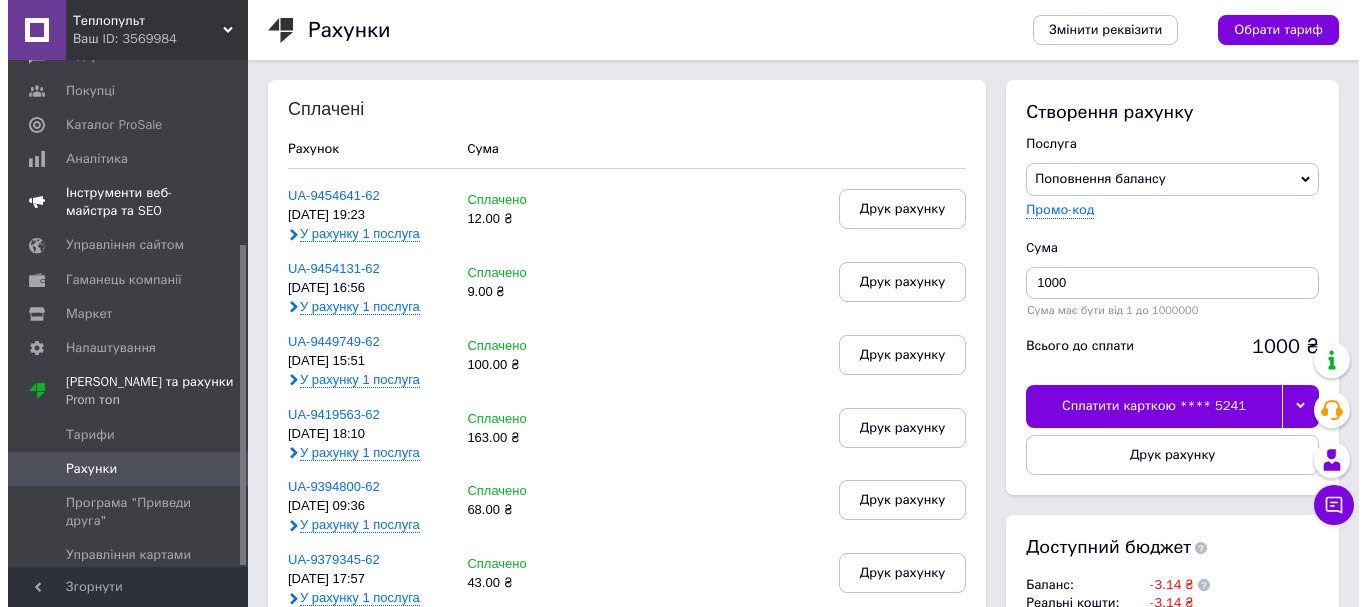 scroll, scrollTop: 187, scrollLeft: 0, axis: vertical 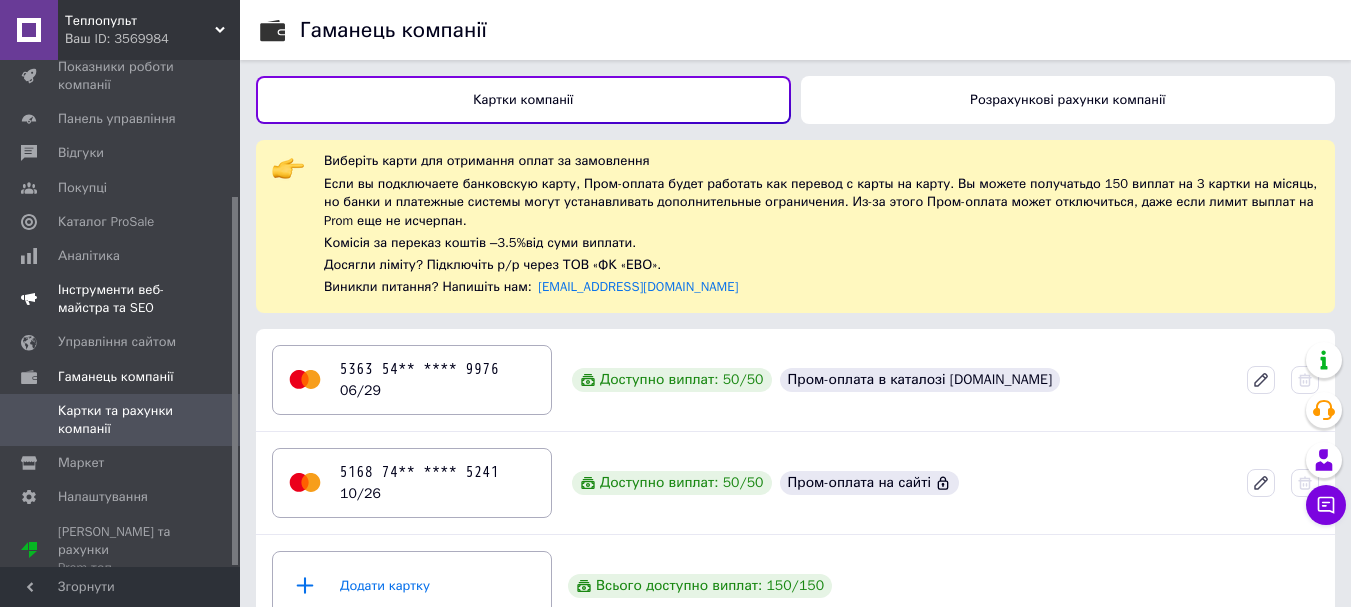 click on "Інструменти веб-майстра та SEO" at bounding box center (121, 299) 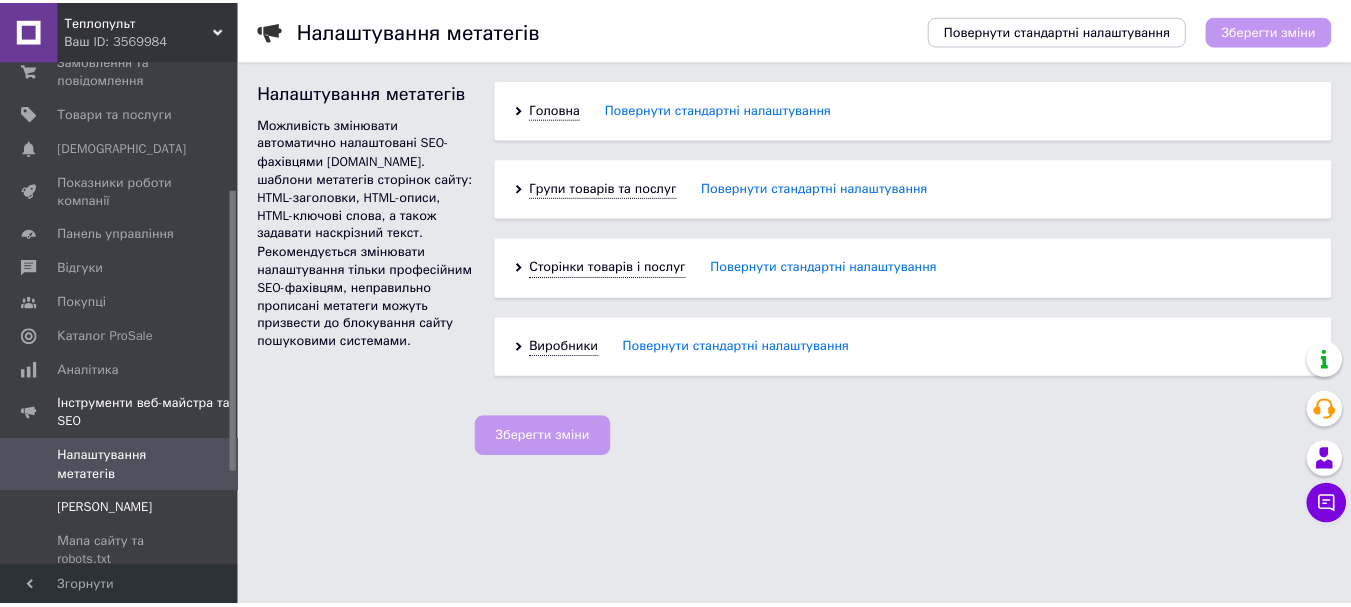 scroll, scrollTop: 0, scrollLeft: 0, axis: both 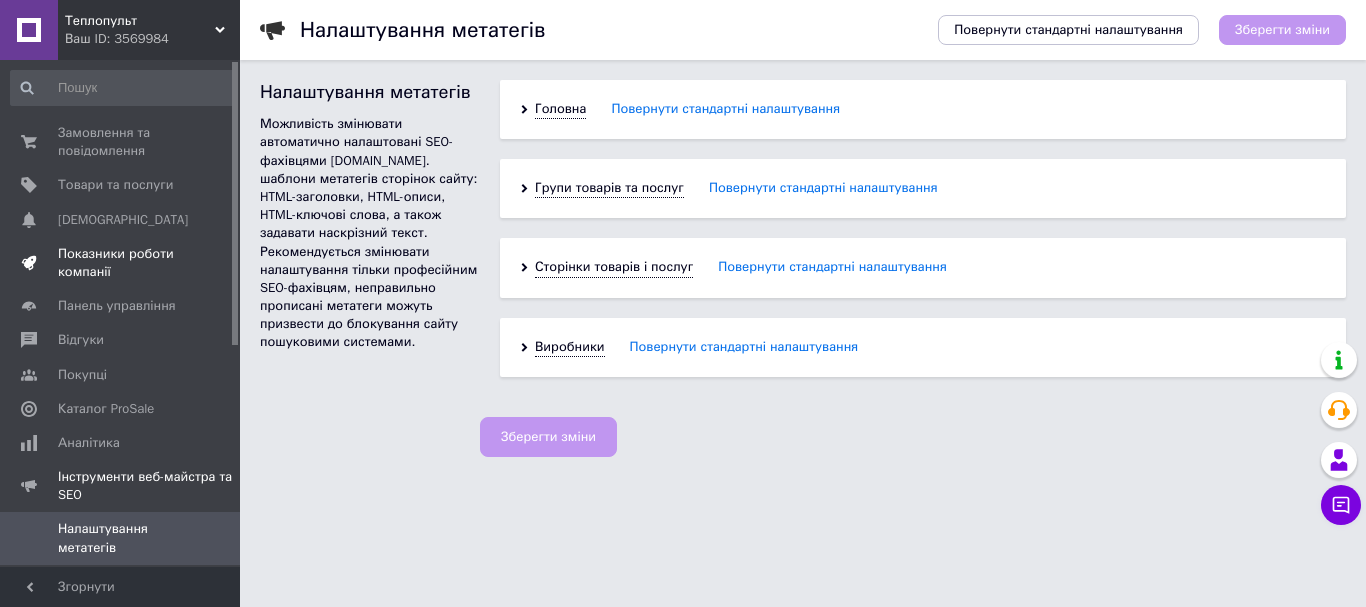 click on "Показники роботи компанії" at bounding box center (121, 263) 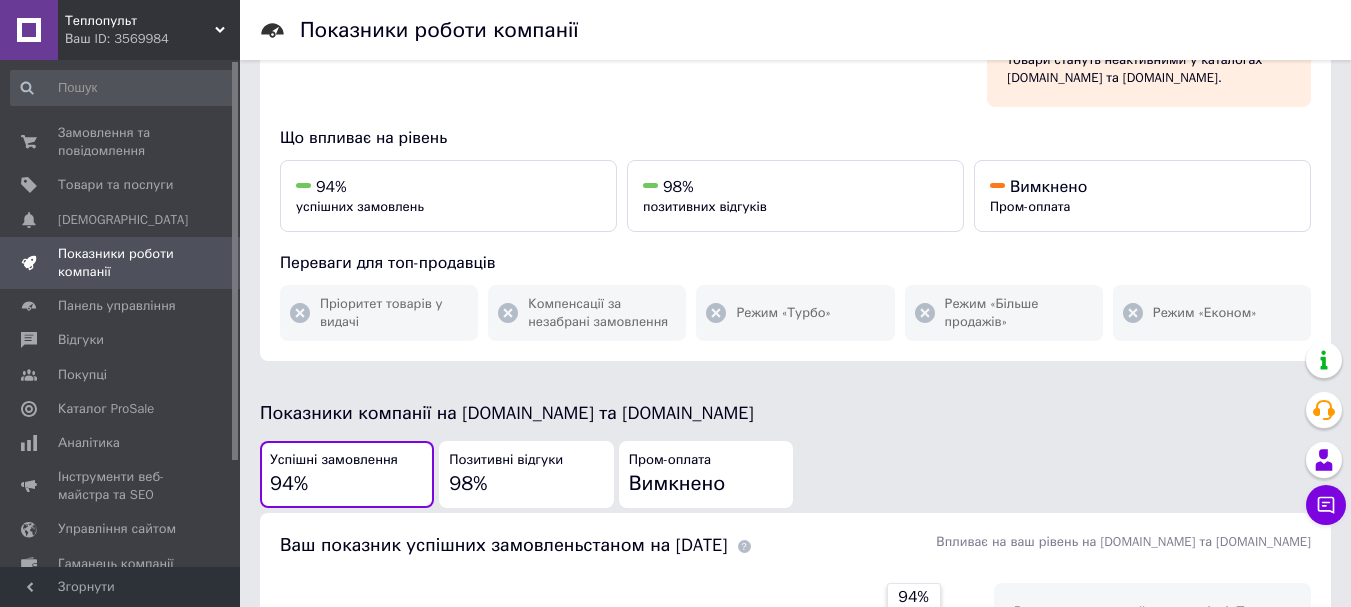 scroll, scrollTop: 317, scrollLeft: 0, axis: vertical 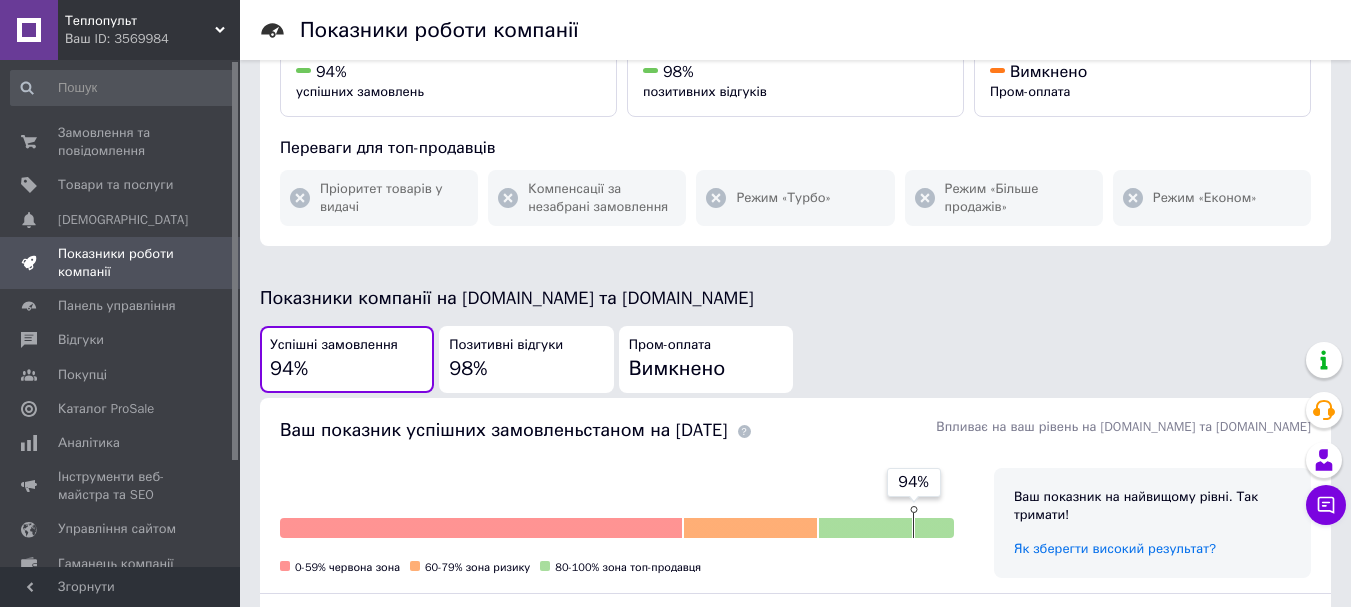 click on "Позитивні відгуки 98%" at bounding box center (526, 359) 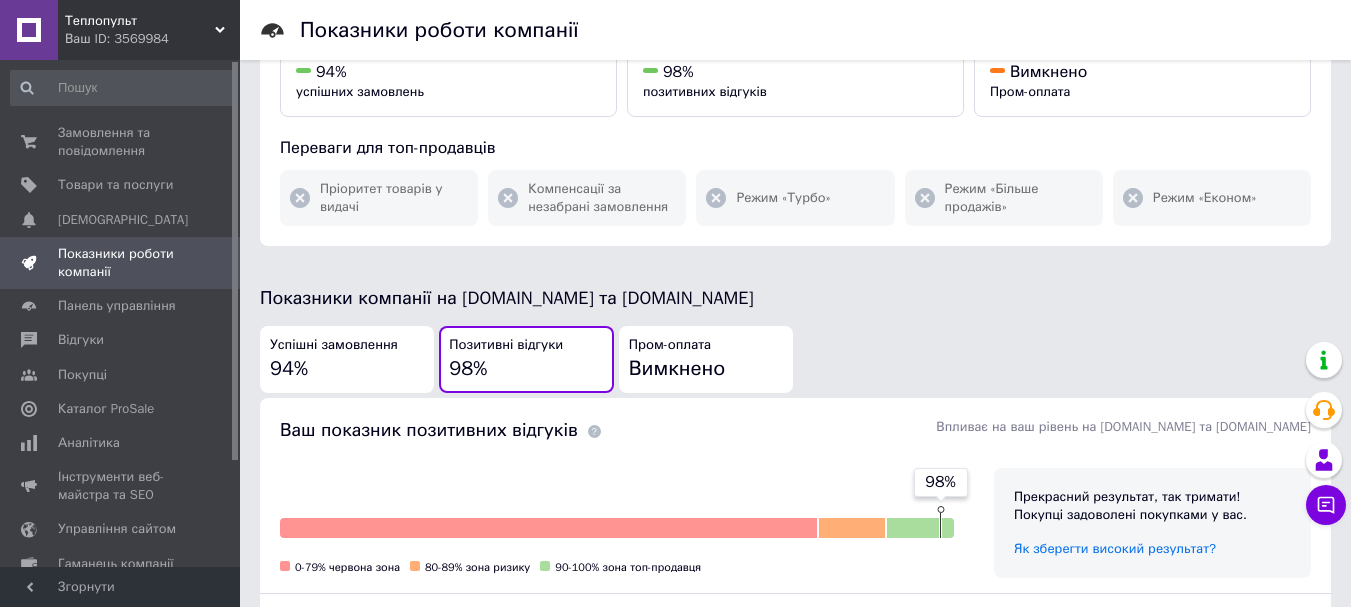 click on "Пром-оплата" at bounding box center (670, 345) 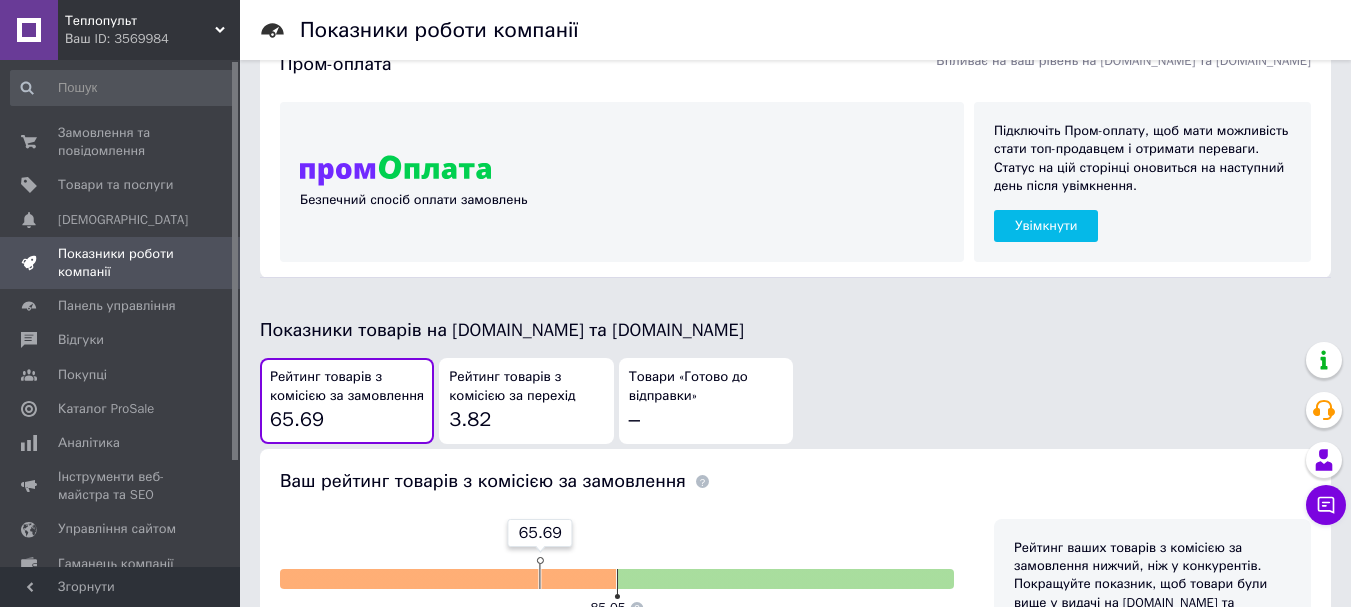 scroll, scrollTop: 717, scrollLeft: 0, axis: vertical 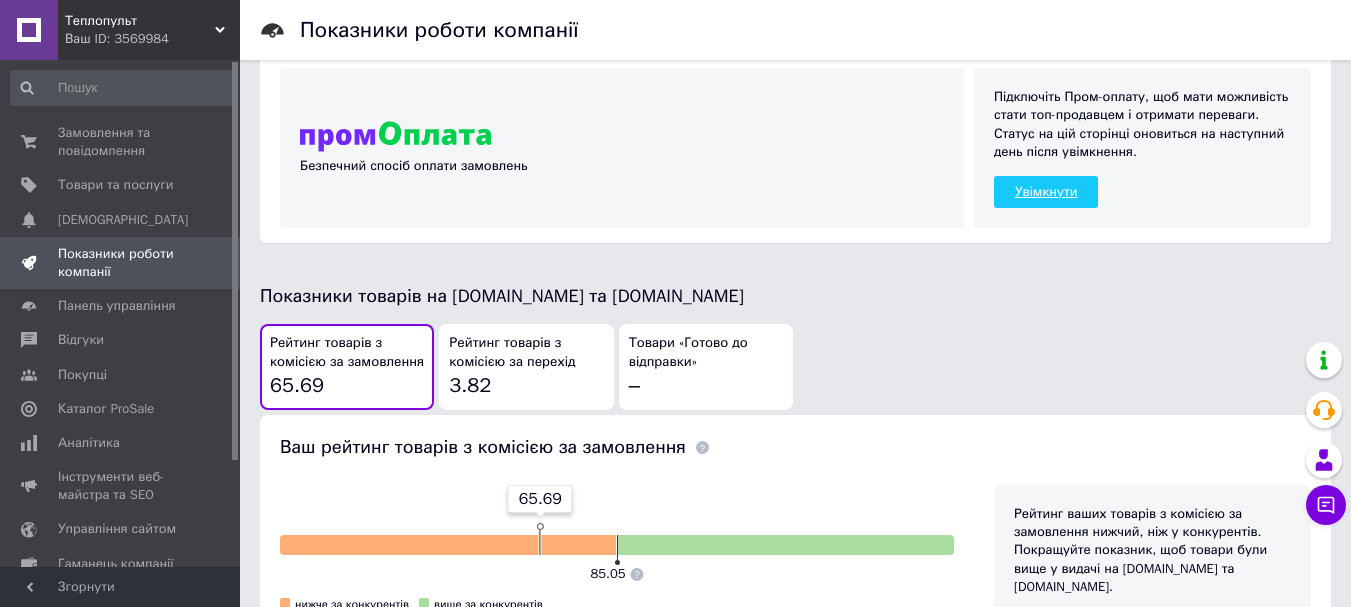 click on "Увімкнути" at bounding box center (1046, 192) 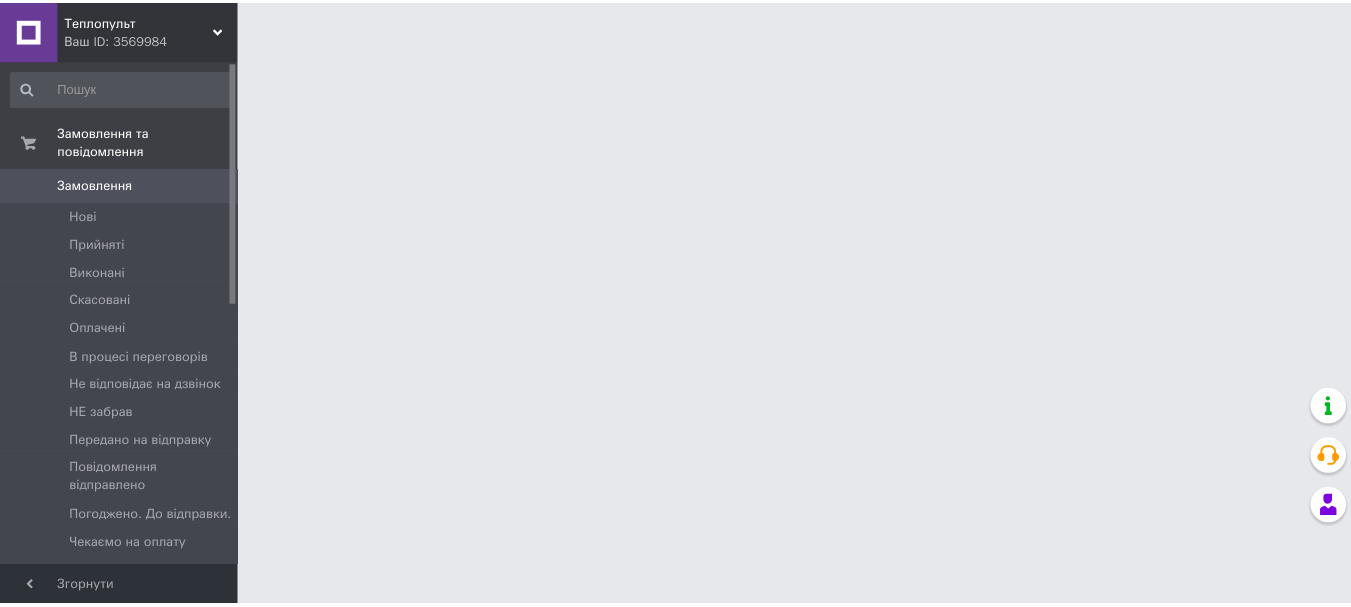 scroll, scrollTop: 0, scrollLeft: 0, axis: both 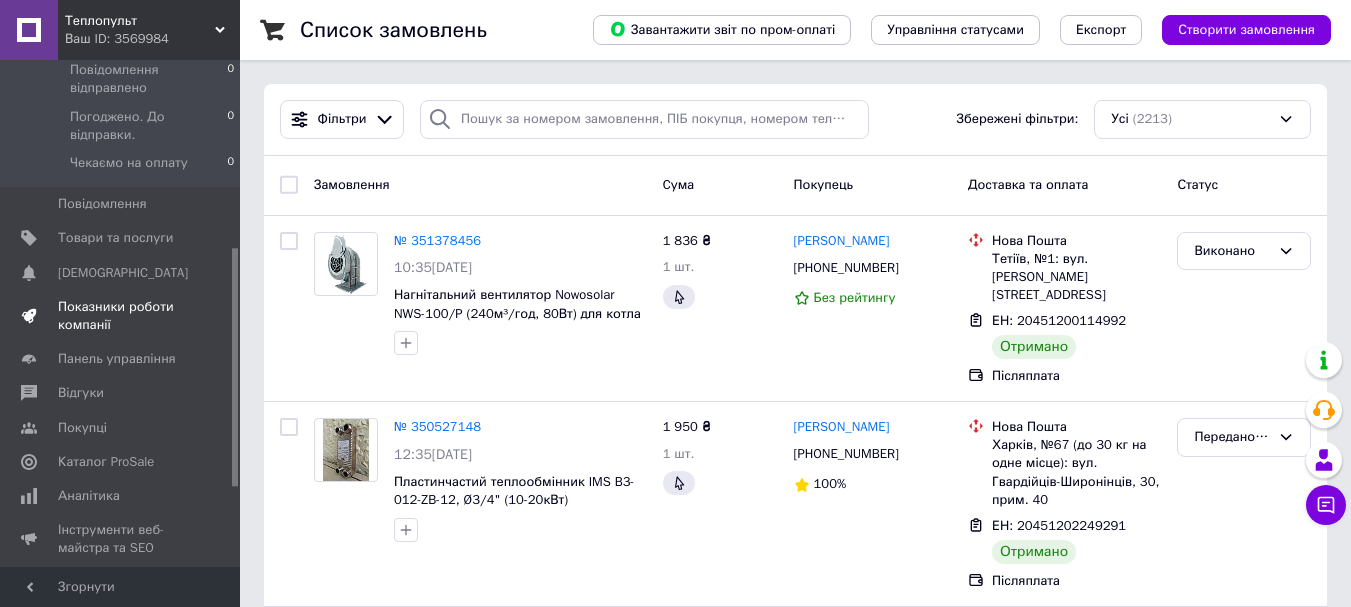 click on "Показники роботи компанії" at bounding box center (121, 316) 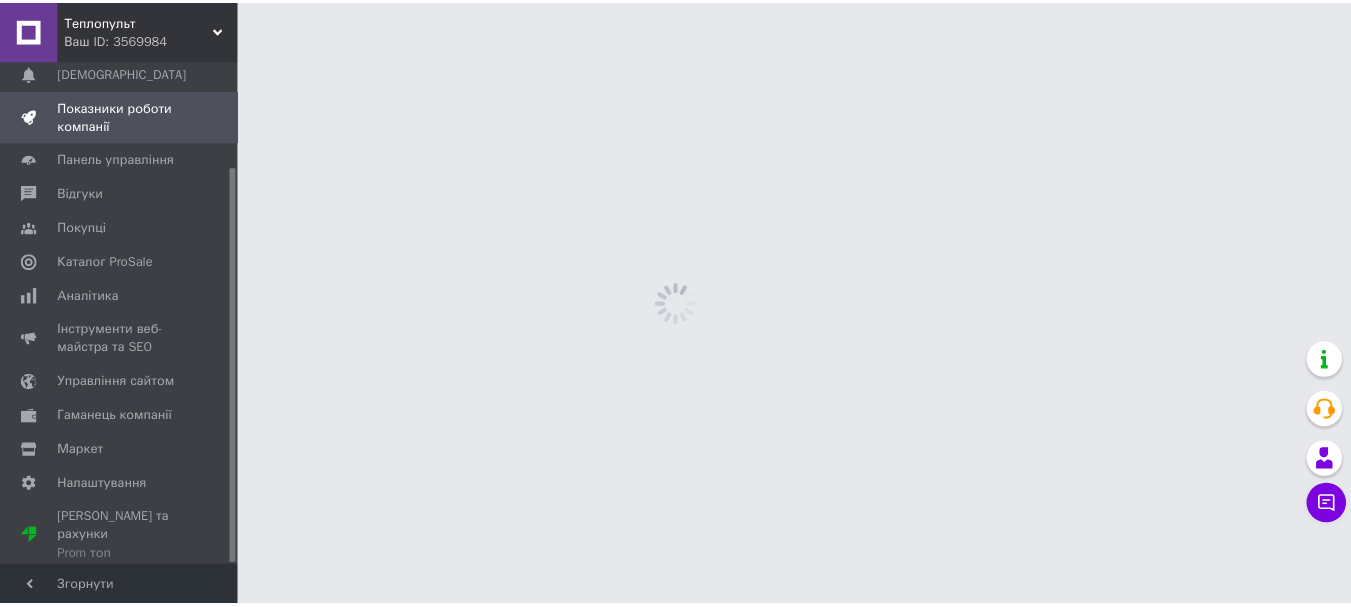 scroll, scrollTop: 135, scrollLeft: 0, axis: vertical 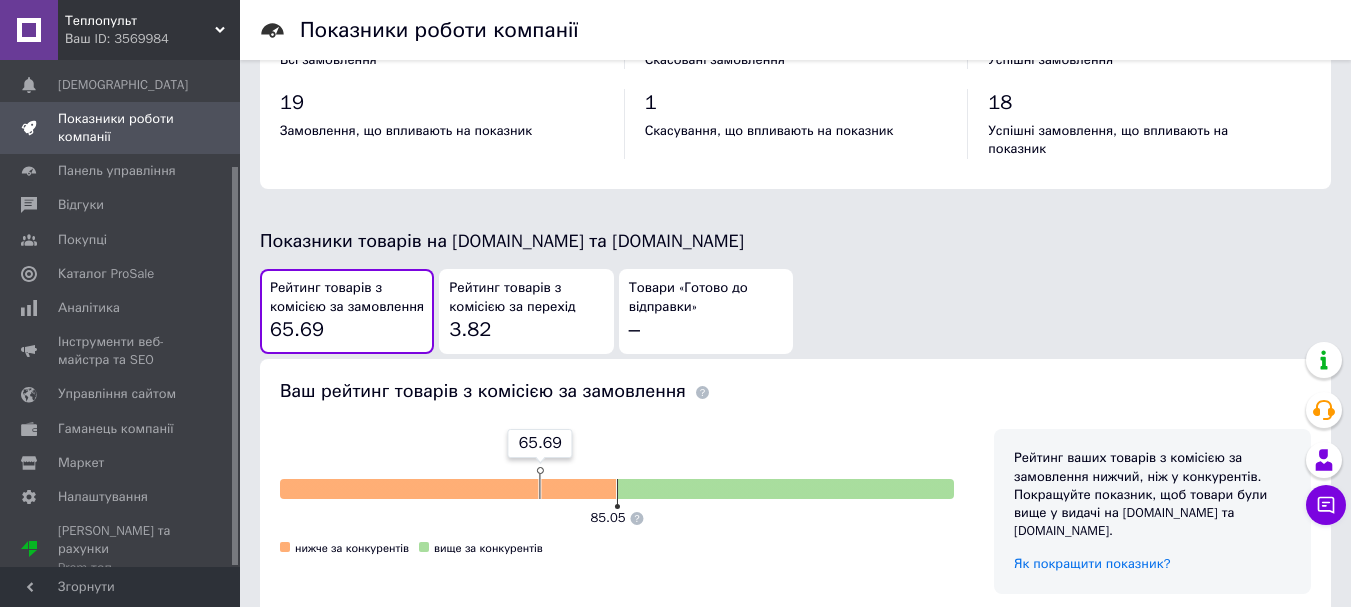 click on "Рейтинг товарів з комісією за перехід 3.82" at bounding box center (526, 311) 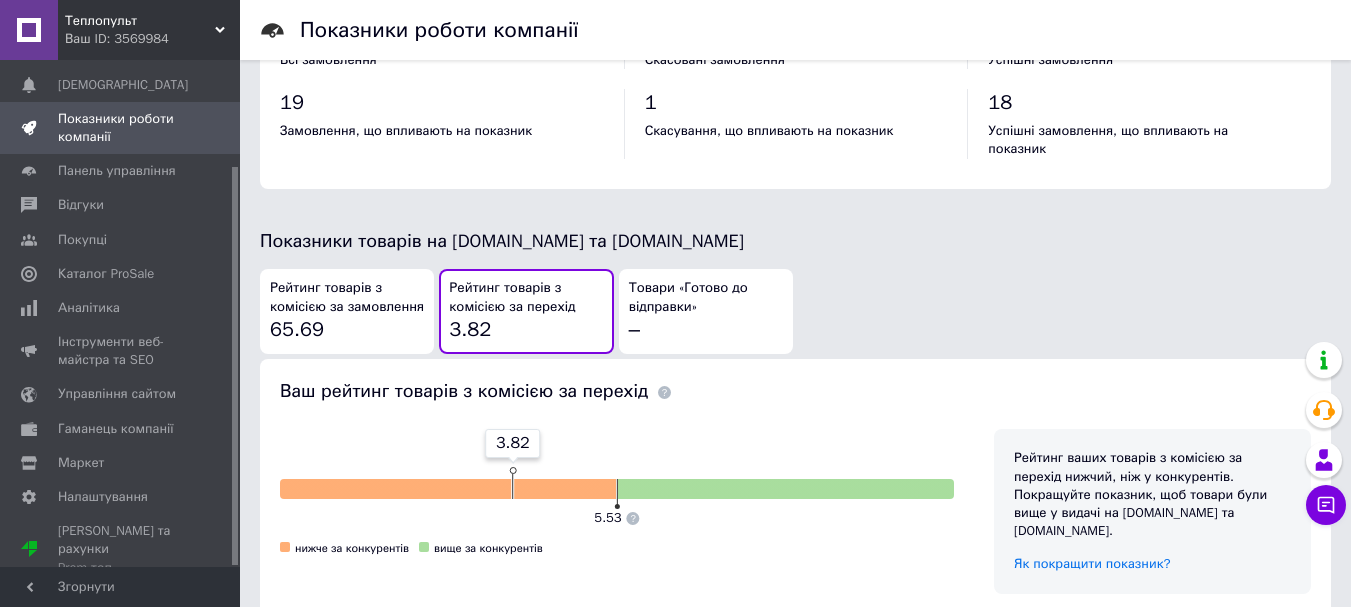 click on "Рейтинг товарів з комісією за замовлення" at bounding box center (347, 297) 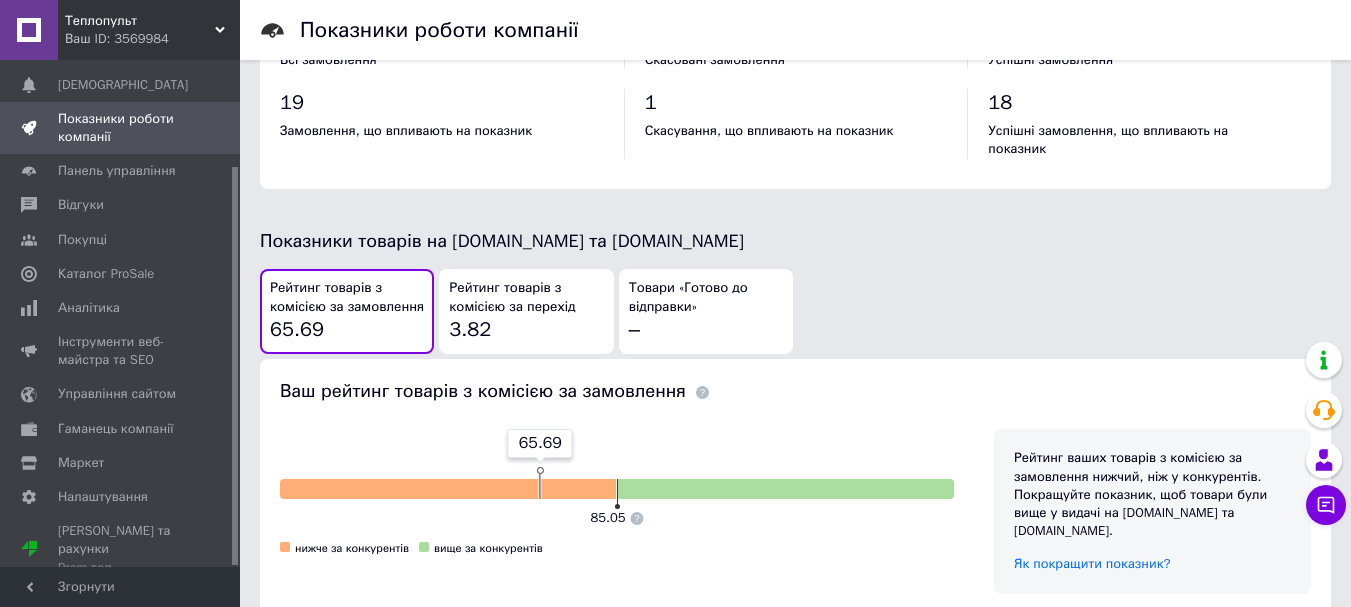 click on "Товари «Готово до відправки»" at bounding box center [706, 297] 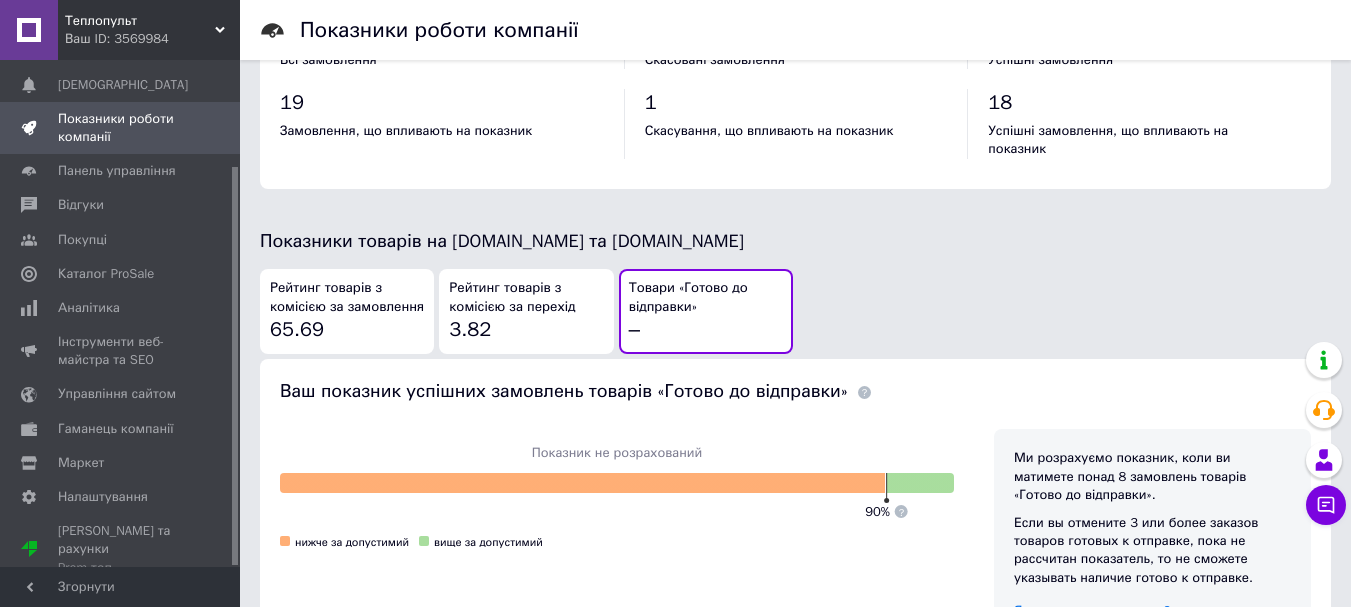 click on "Рейтинг товарів з комісією за перехід" at bounding box center [526, 297] 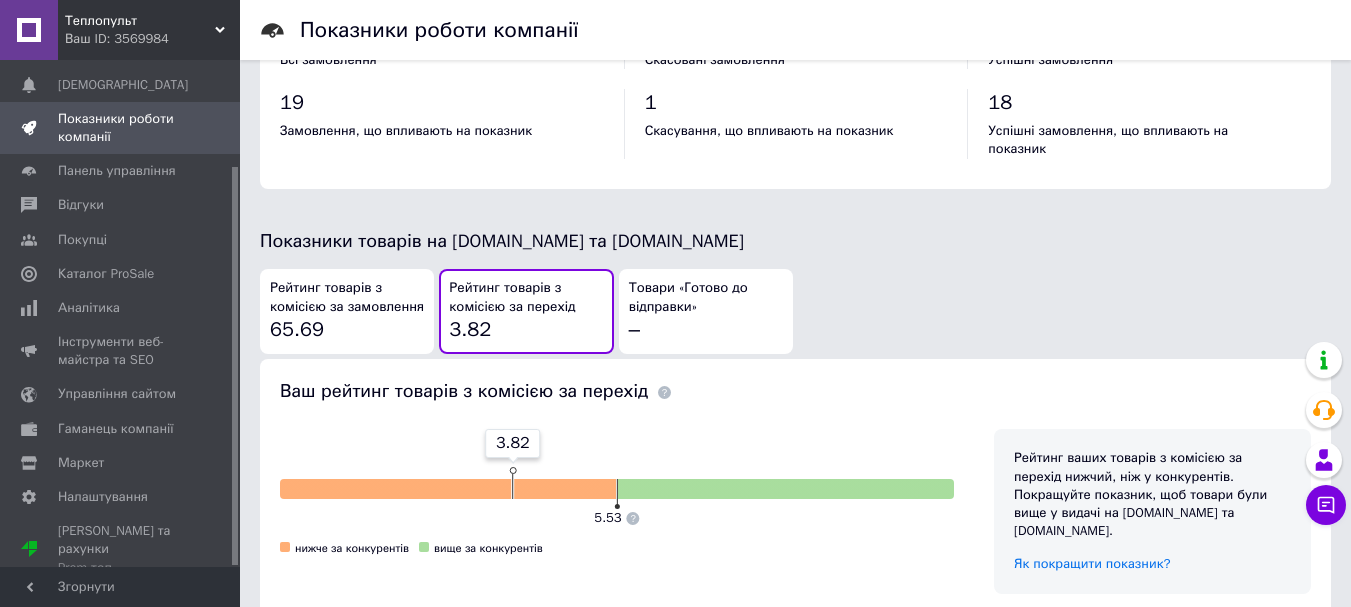 drag, startPoint x: 367, startPoint y: 306, endPoint x: 453, endPoint y: 307, distance: 86.00581 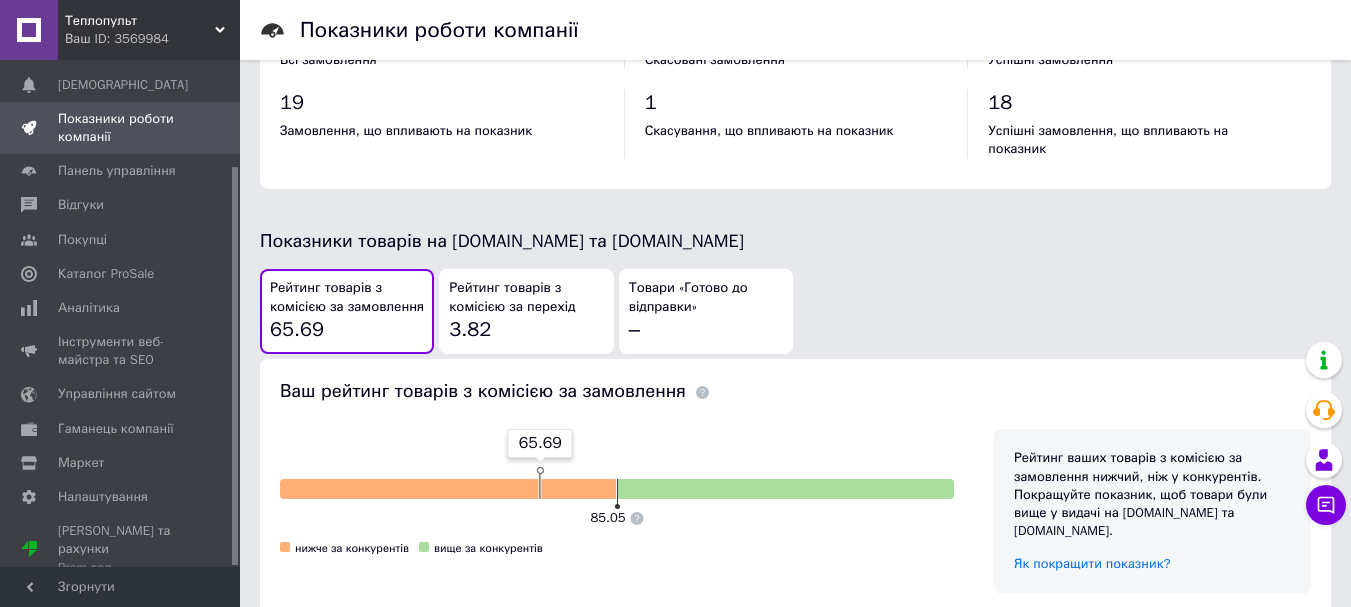 click on "Товари «Готово до відправки»" at bounding box center [706, 297] 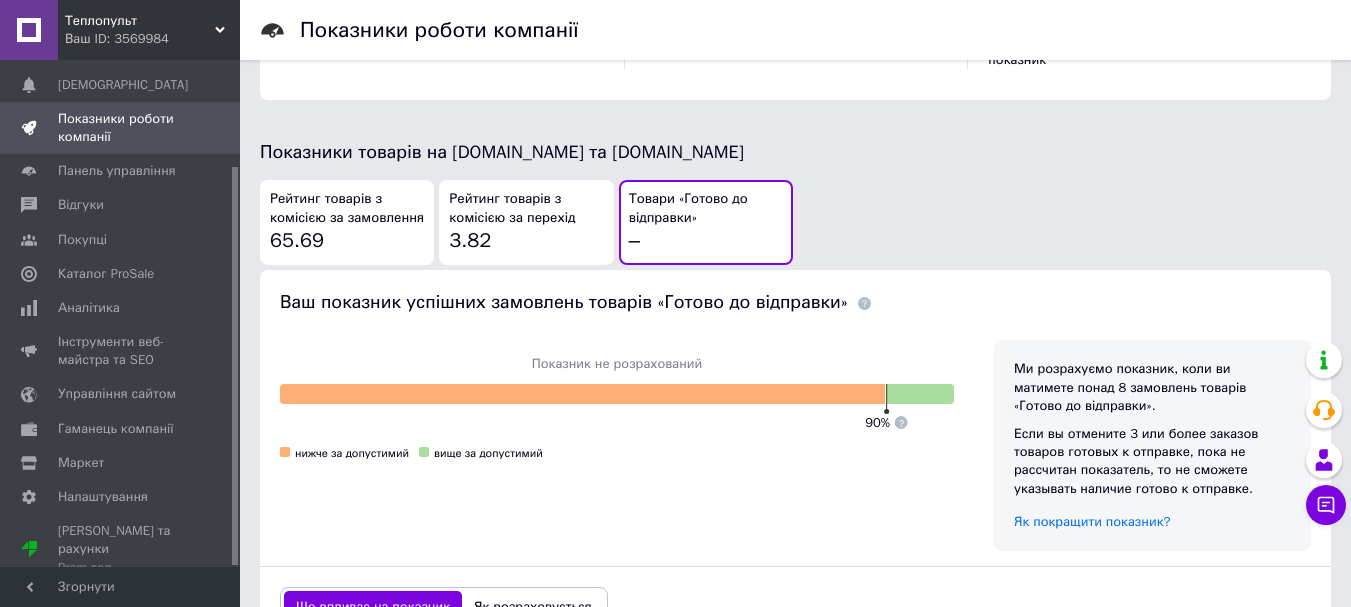 scroll, scrollTop: 1117, scrollLeft: 0, axis: vertical 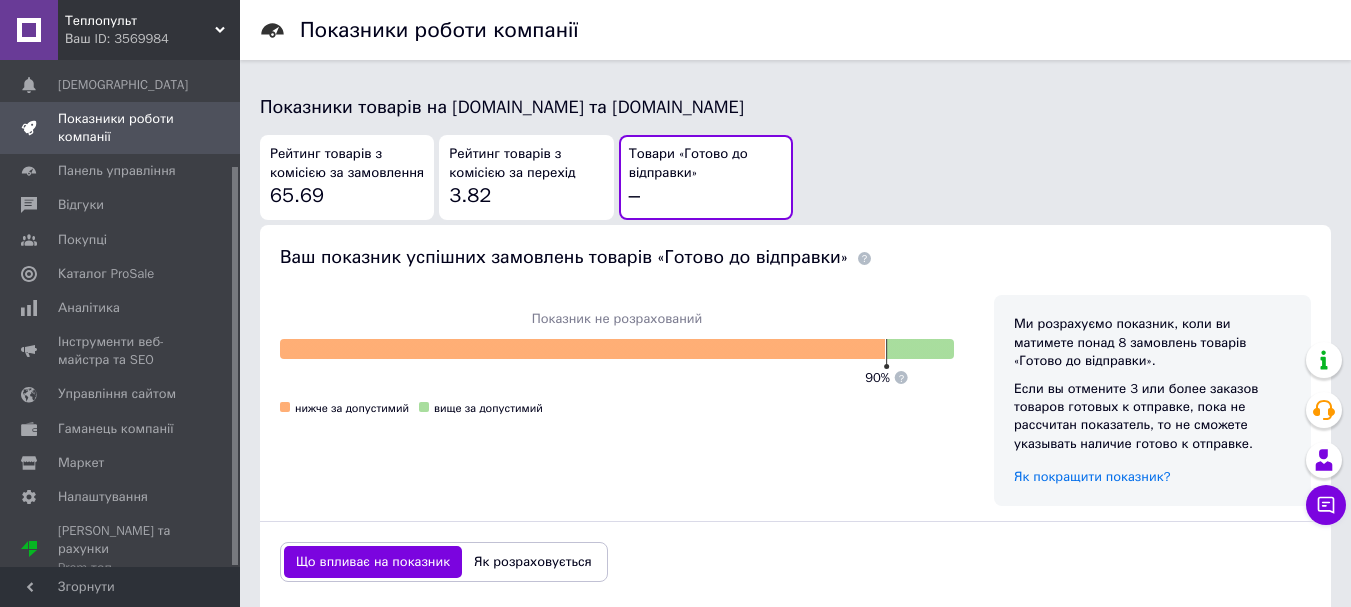 click on "Рейтинг товарів з комісією за перехід 3.82" at bounding box center [526, 177] 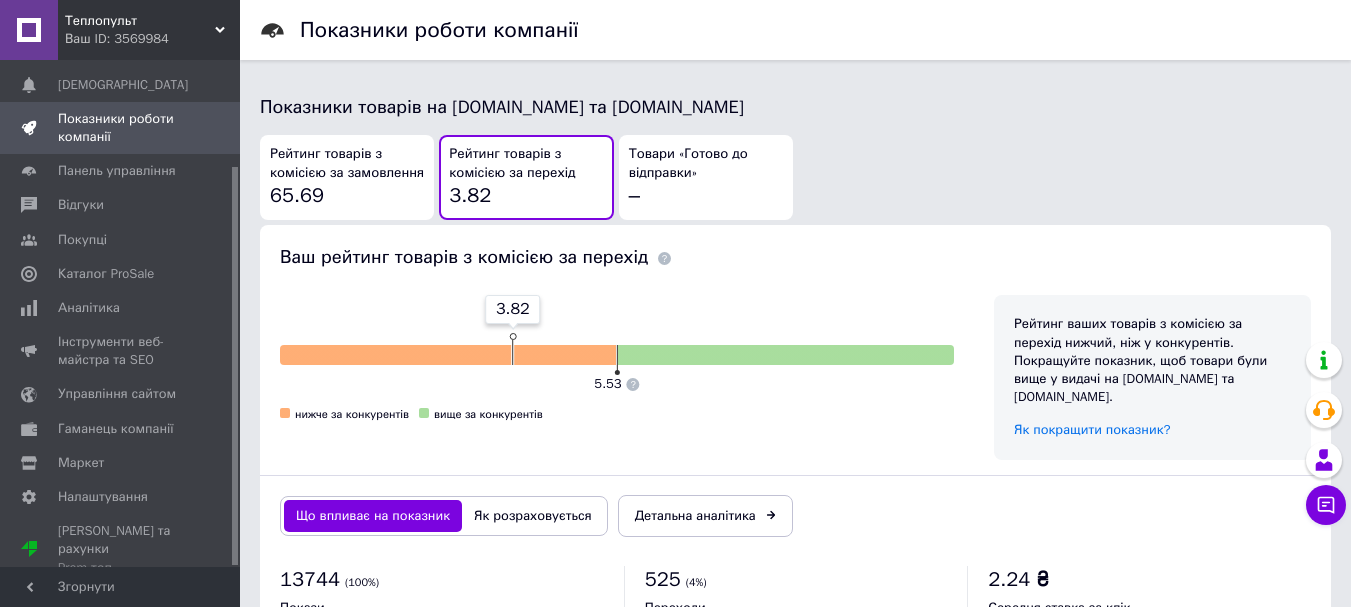 click on "Рейтинг товарів з комісією за замовлення" at bounding box center [347, 163] 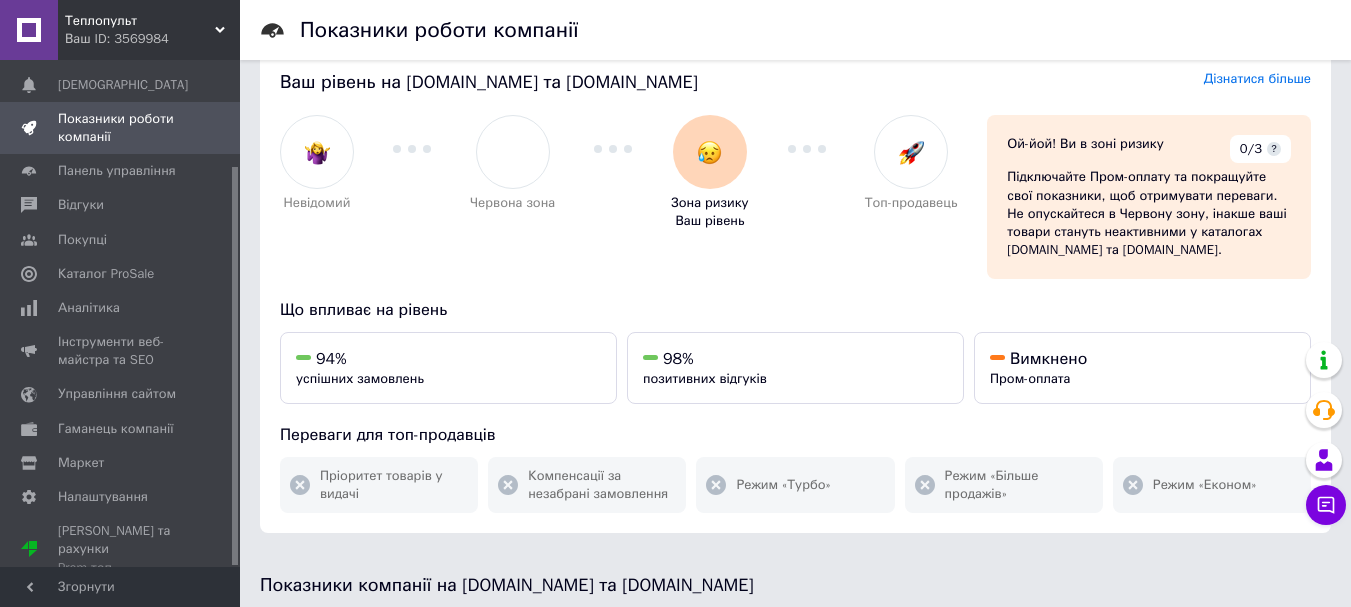 scroll, scrollTop: 0, scrollLeft: 0, axis: both 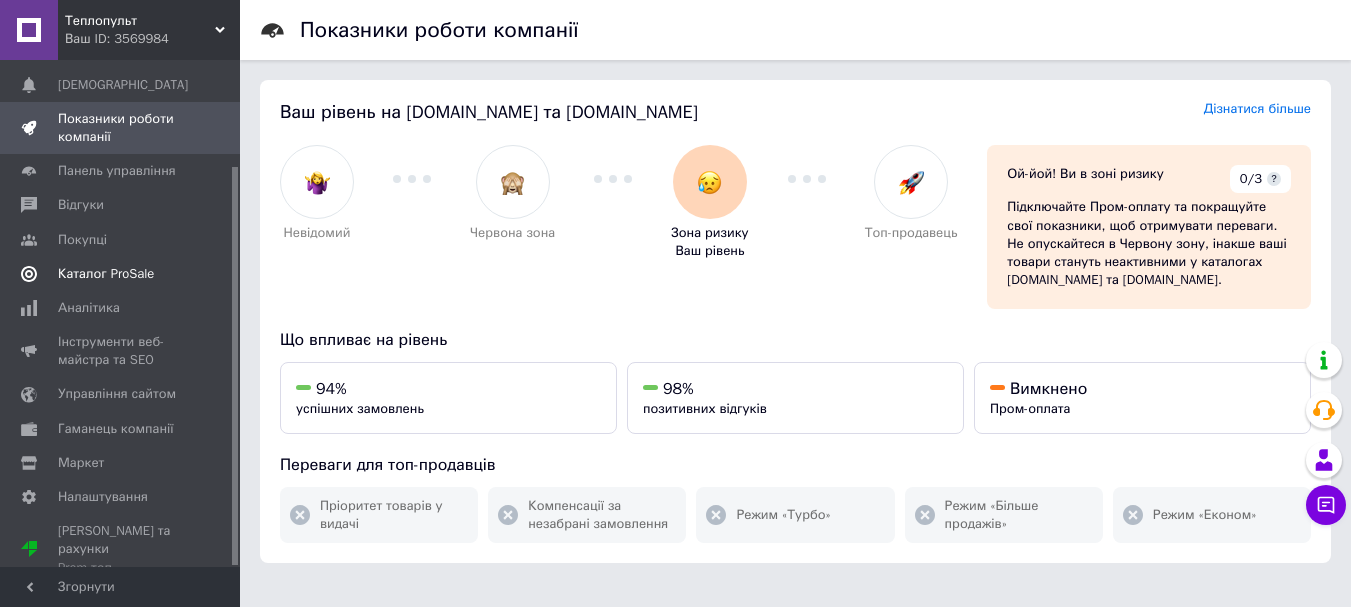 click on "Каталог ProSale" at bounding box center [106, 274] 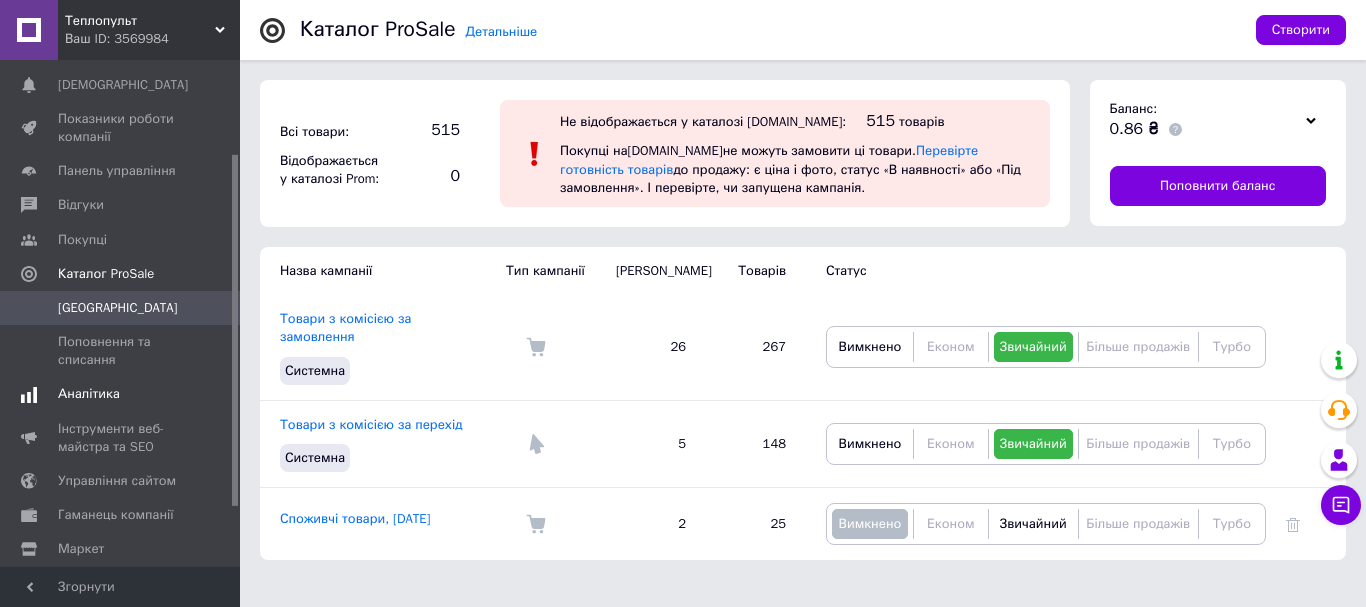 click on "Аналітика" at bounding box center (89, 394) 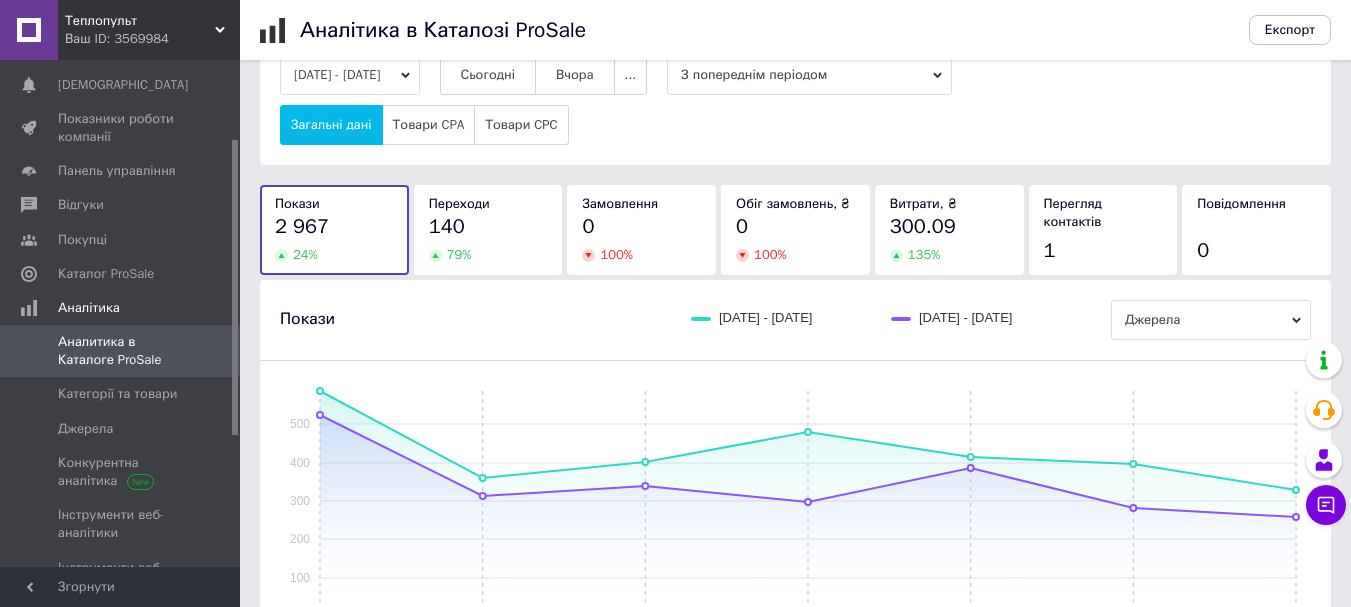 scroll, scrollTop: 0, scrollLeft: 0, axis: both 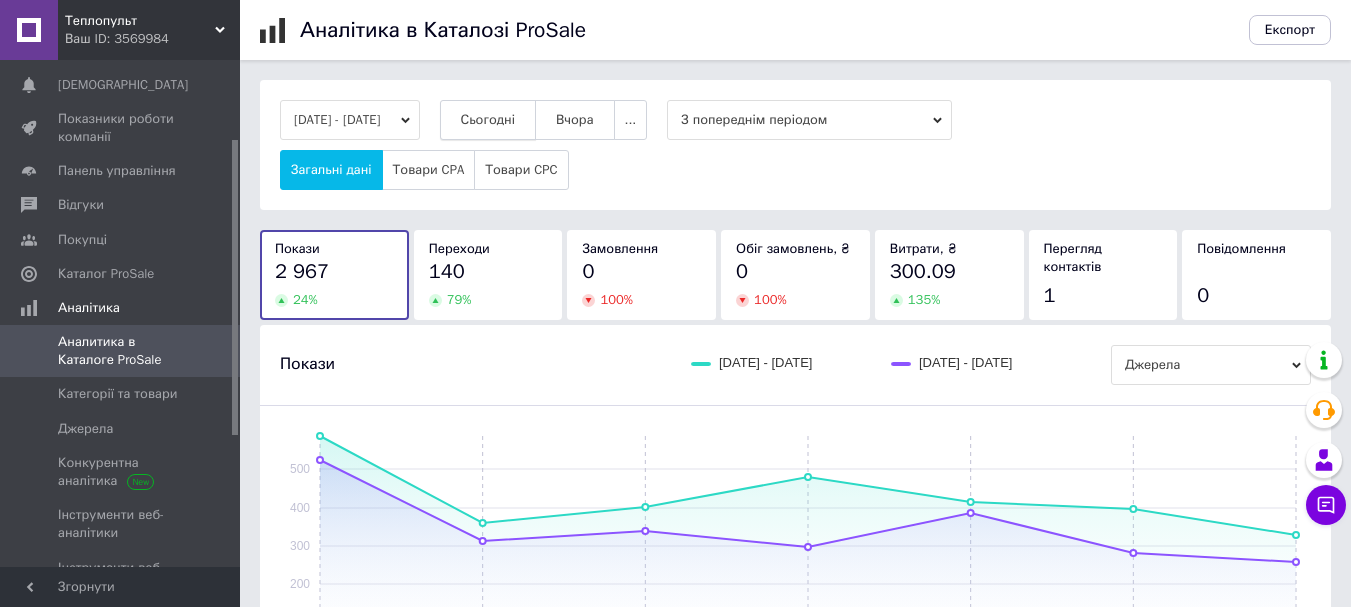 click on "Сьогодні" at bounding box center [488, 120] 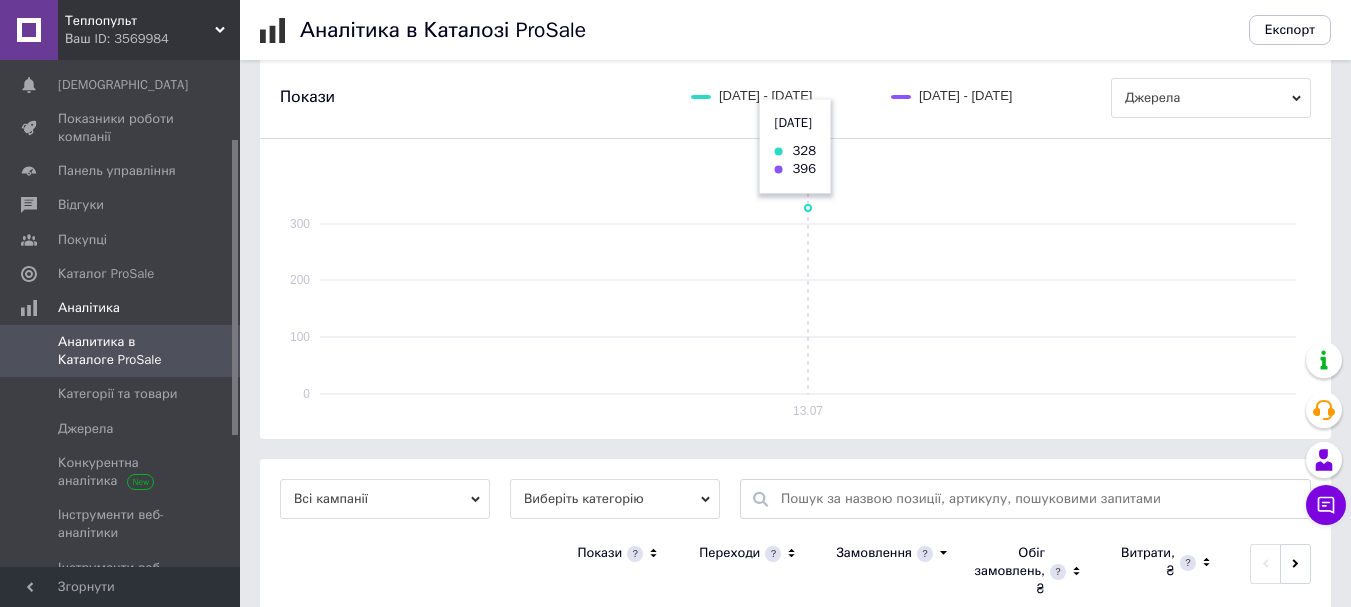 scroll, scrollTop: 0, scrollLeft: 0, axis: both 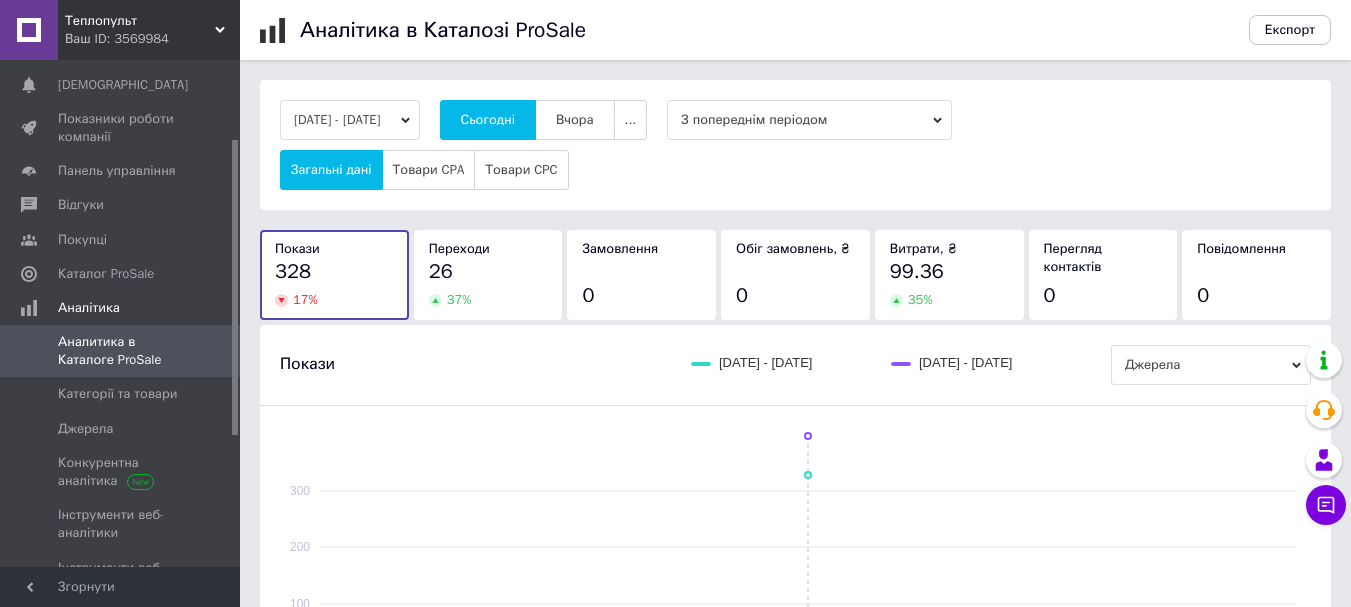 click on "13.07.2025 - 13.07.2025" at bounding box center (350, 120) 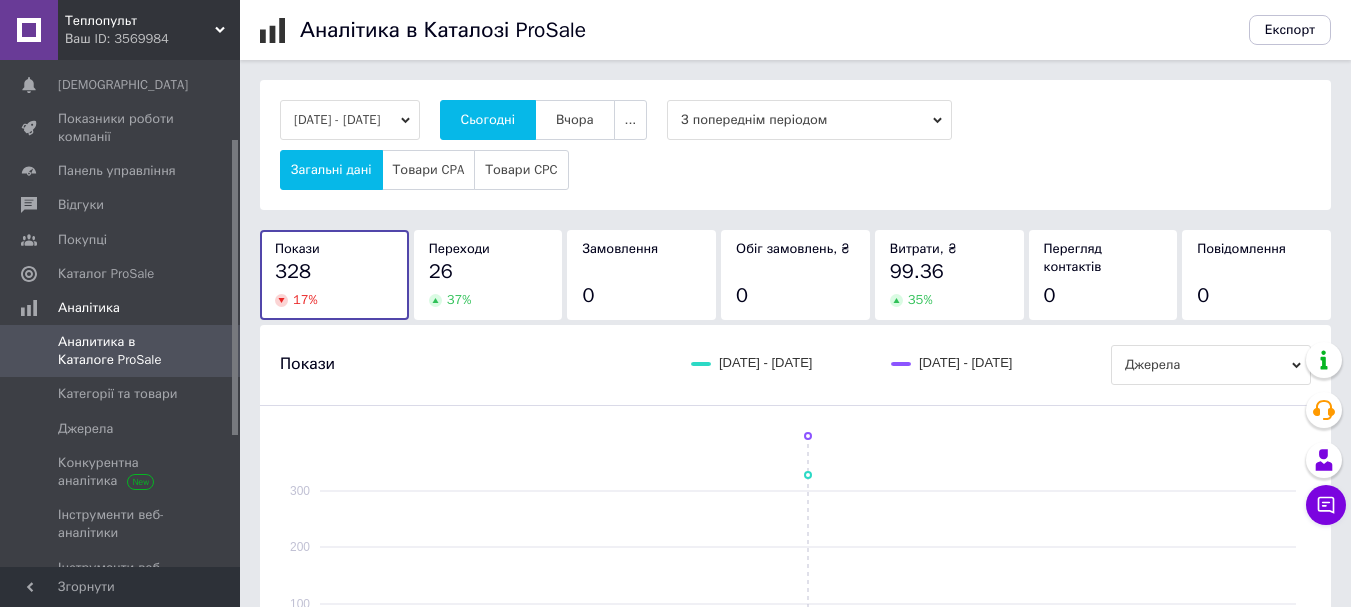 click on "13.07.2025 - 13.07.2025 Сьогодні Вчора ... З попереднім періодом Загальні дані Товари CPA Товари CPC" at bounding box center (795, 145) 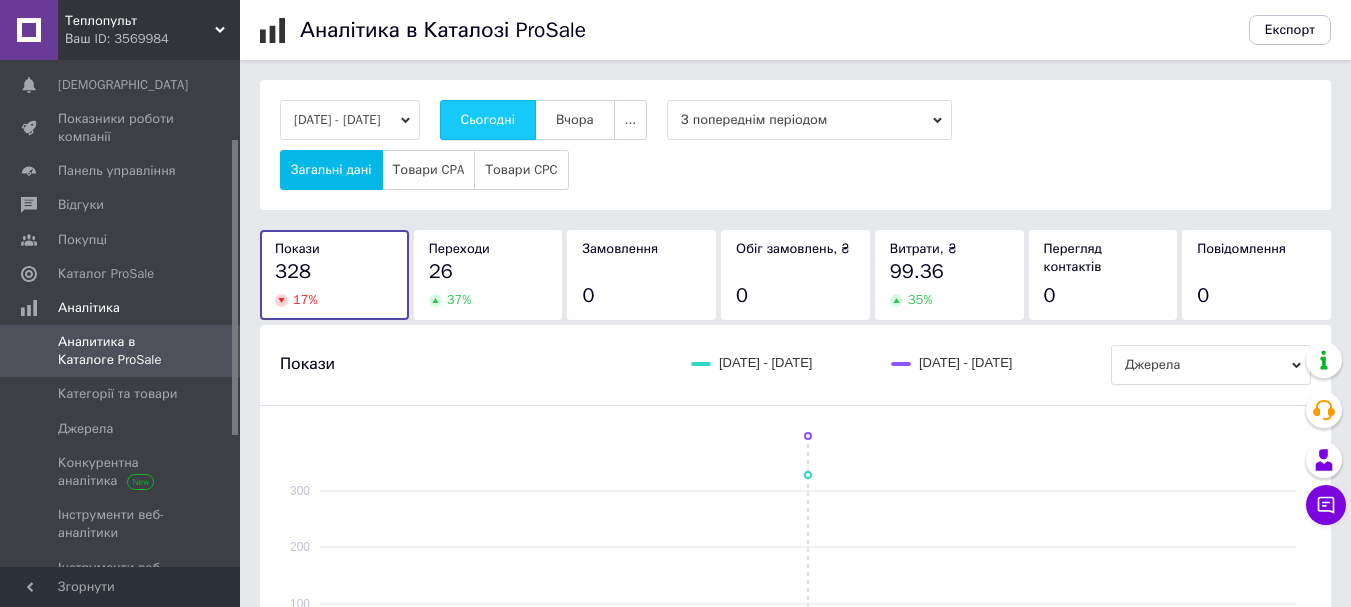 click on "Сьогодні" at bounding box center (488, 120) 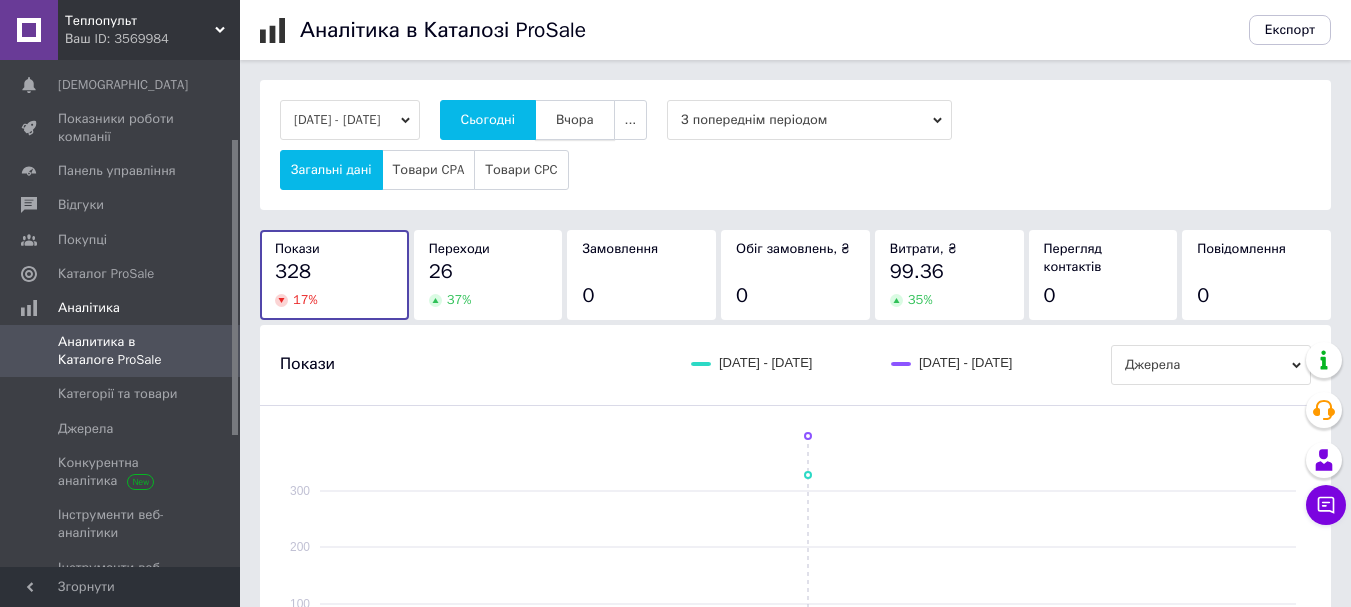 click on "Вчора" at bounding box center [575, 120] 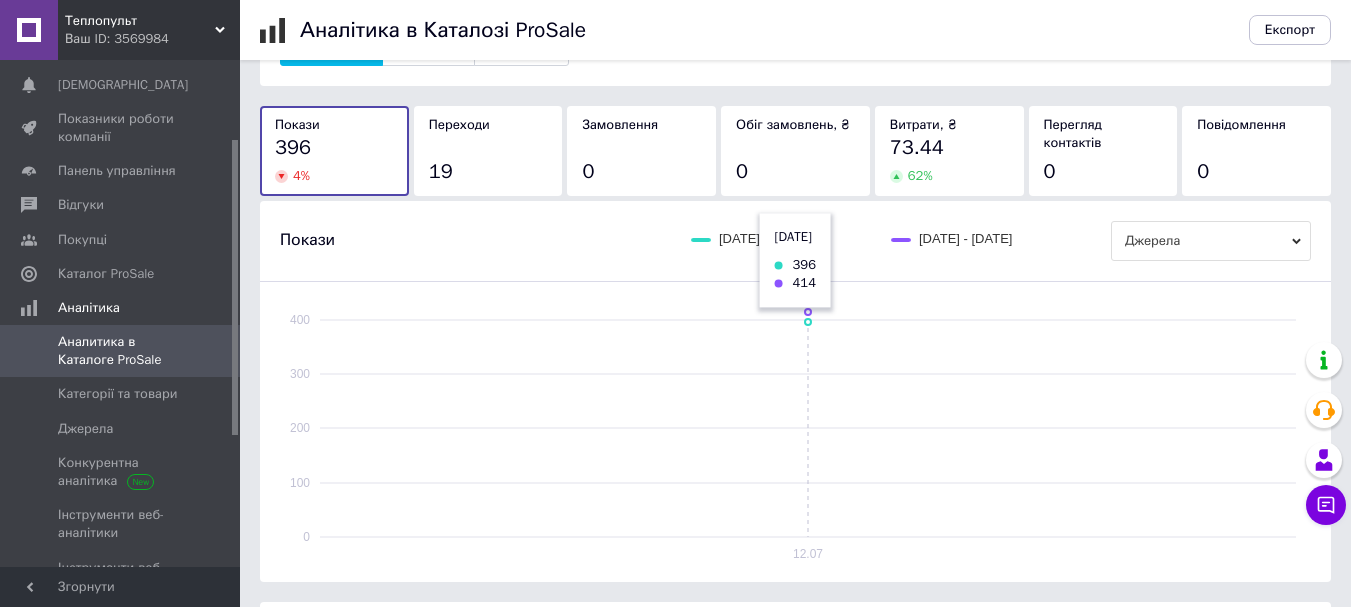 scroll, scrollTop: 0, scrollLeft: 0, axis: both 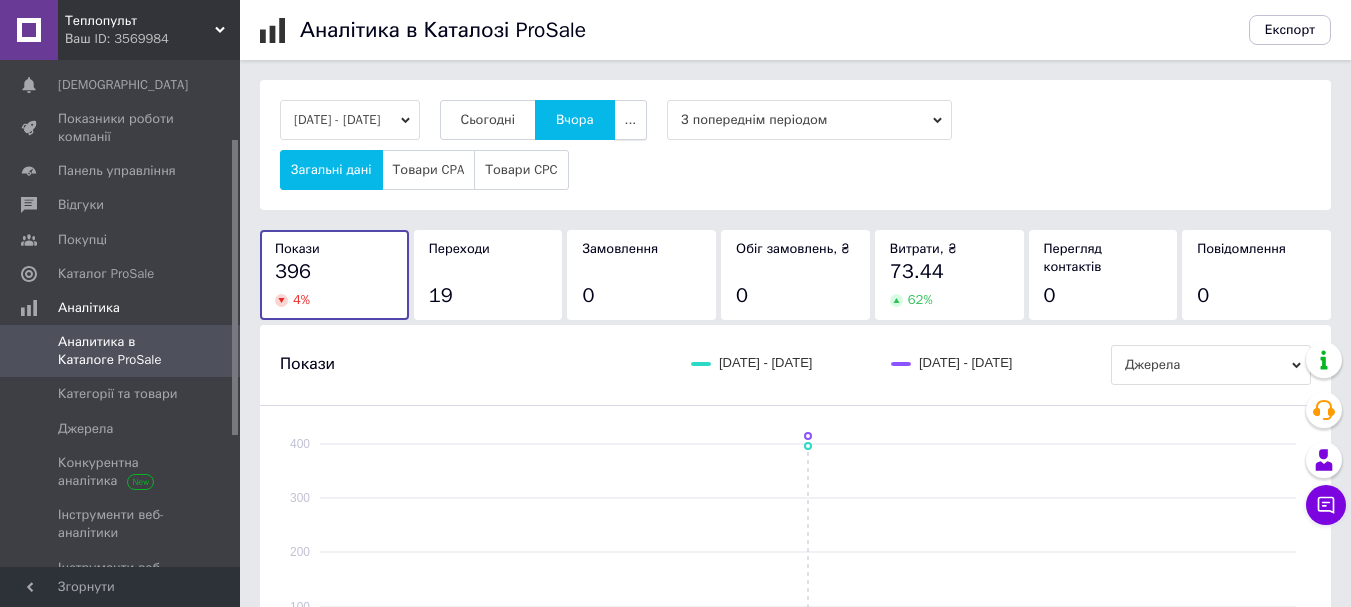 click on "..." at bounding box center (631, 120) 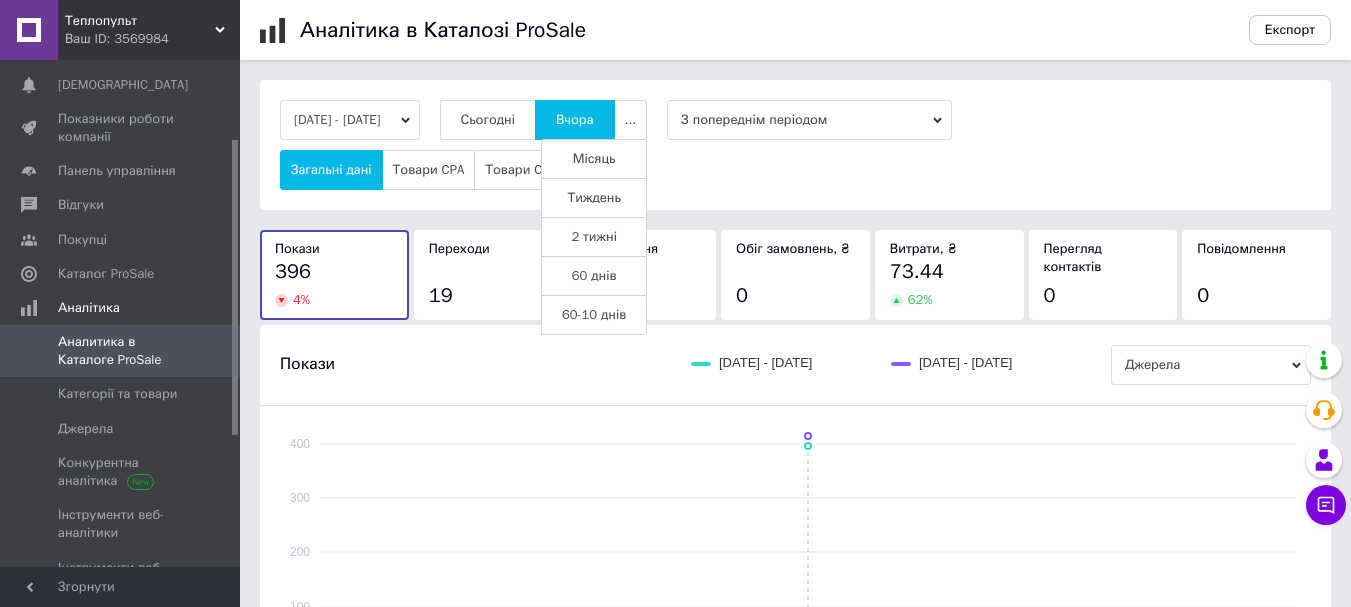 click on "Тиждень" at bounding box center (594, 198) 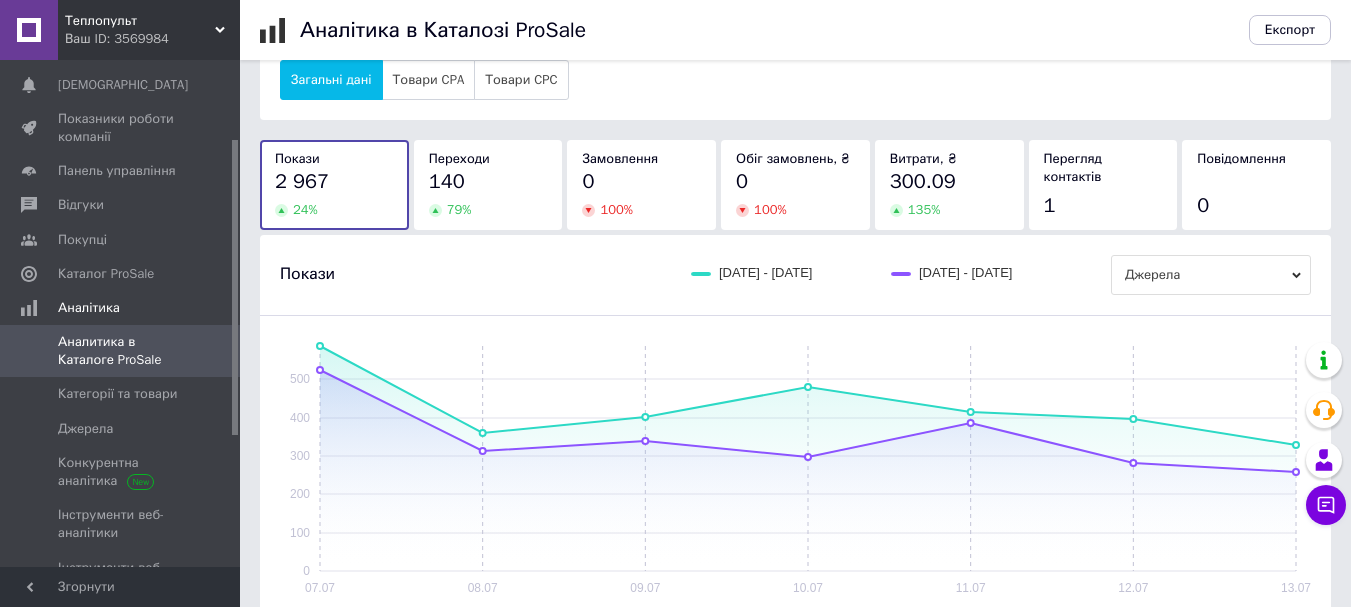 scroll, scrollTop: 133, scrollLeft: 0, axis: vertical 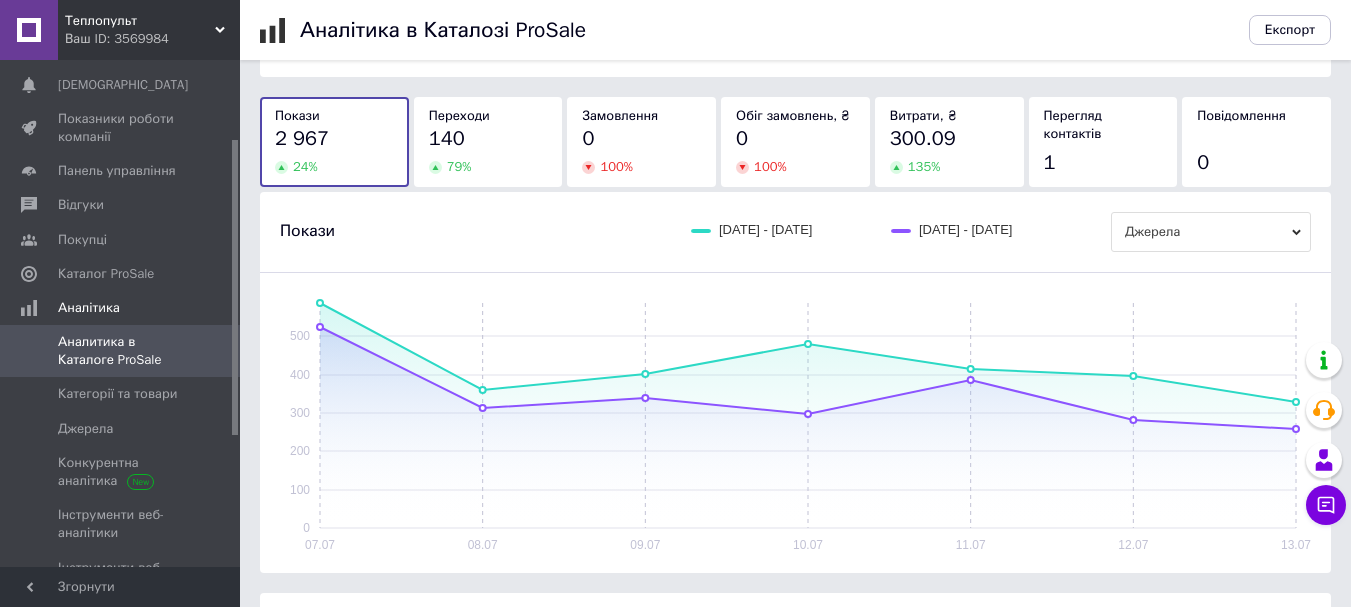 click on "140" at bounding box center (488, 139) 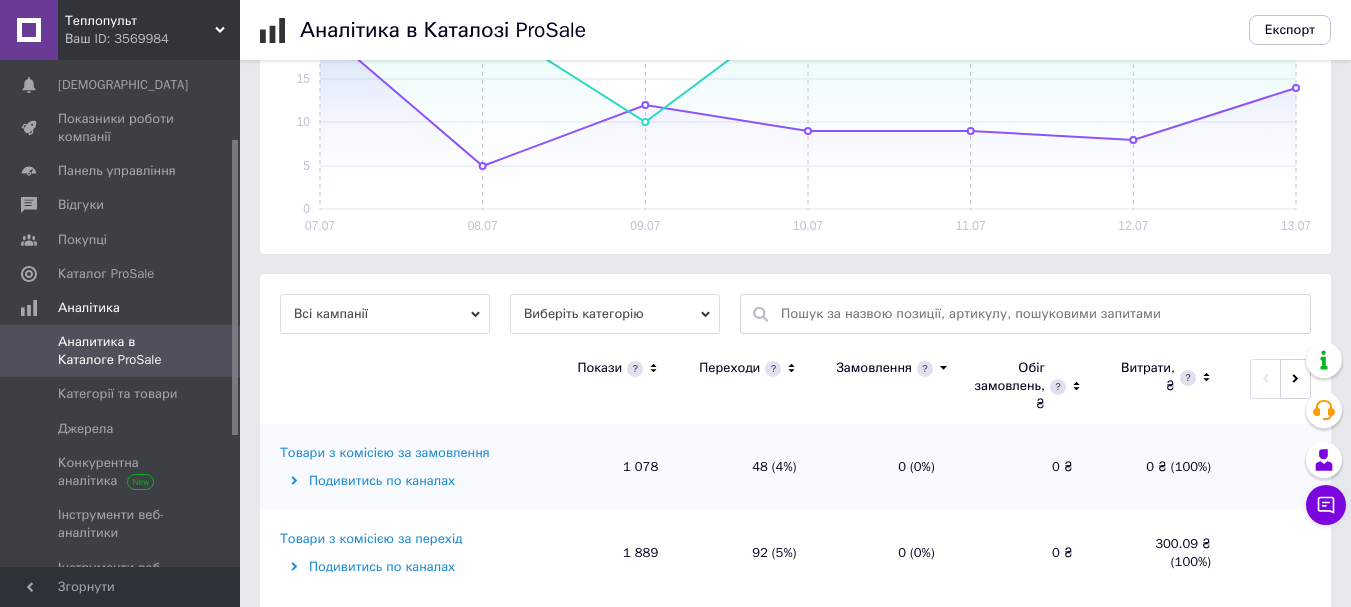 scroll, scrollTop: 481, scrollLeft: 0, axis: vertical 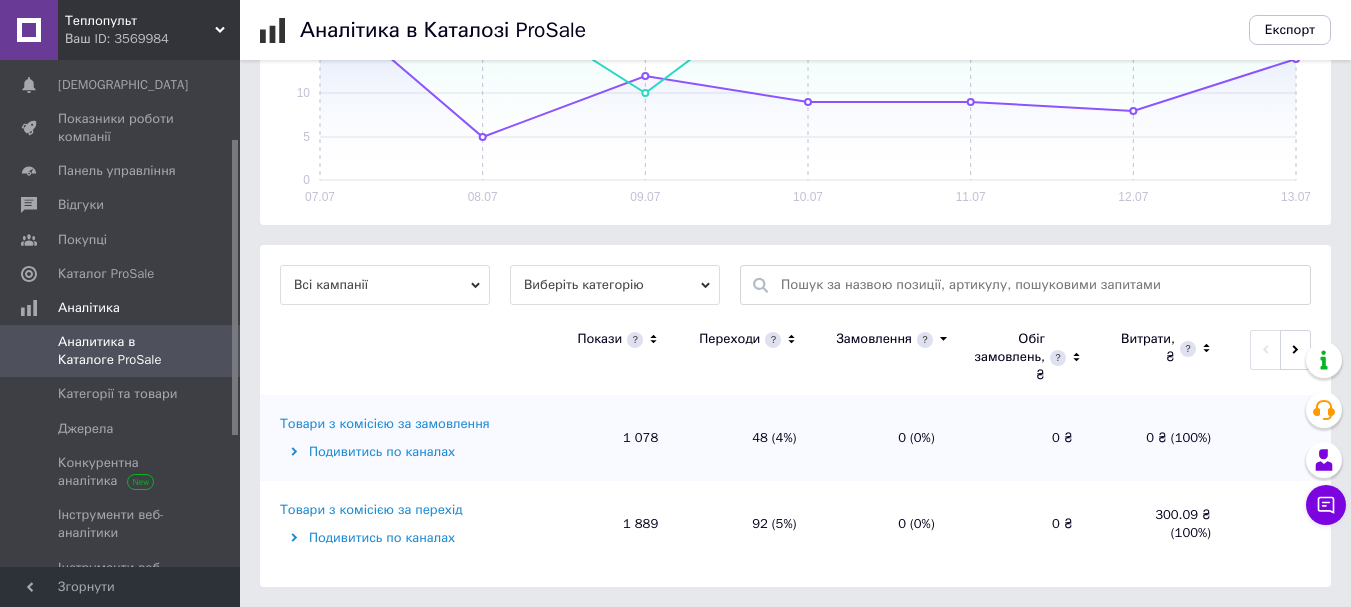 click 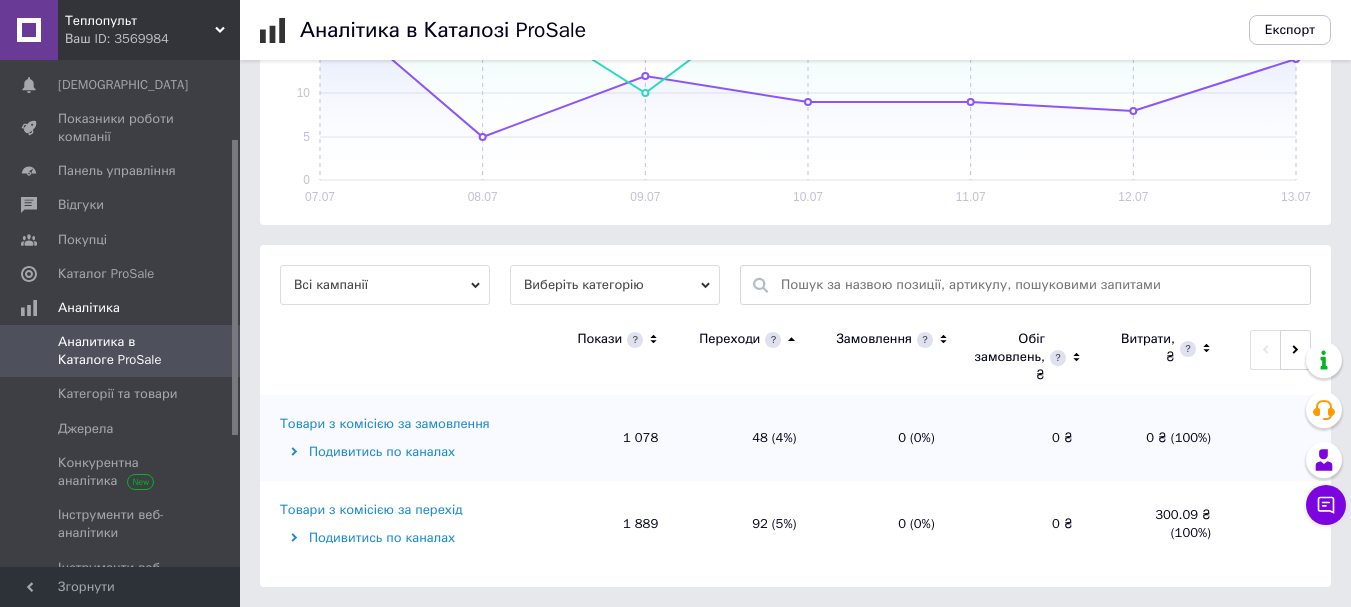 click 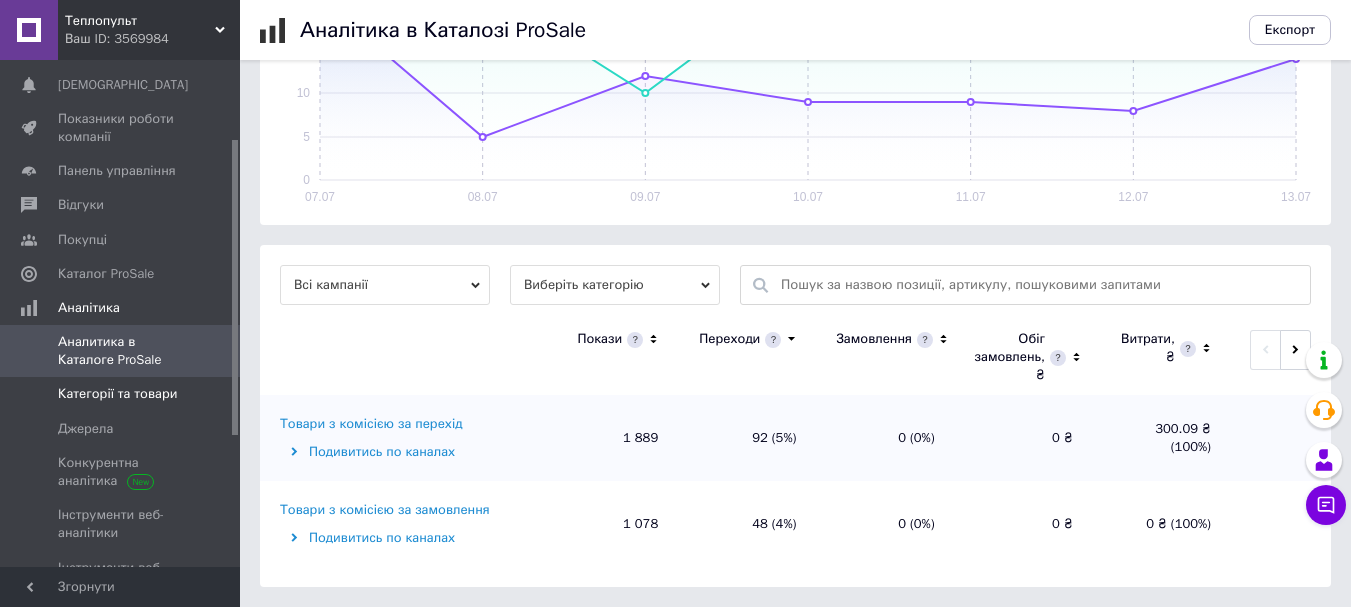 click on "Категорії та товари" at bounding box center (117, 394) 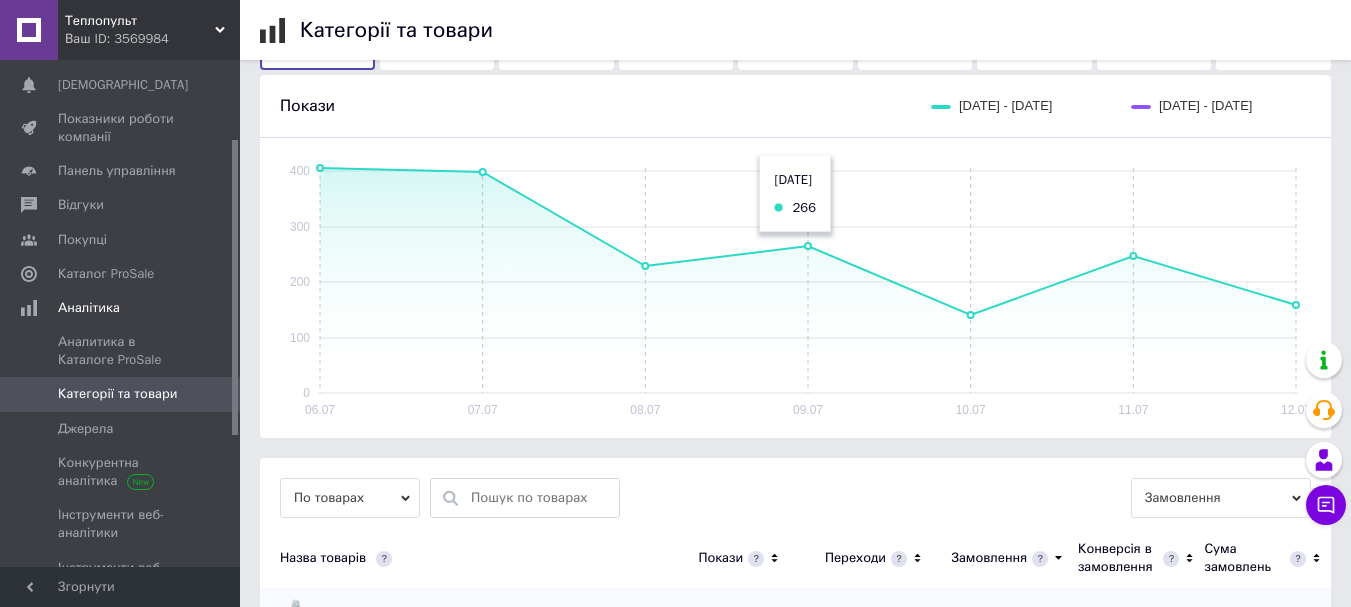 scroll, scrollTop: 533, scrollLeft: 0, axis: vertical 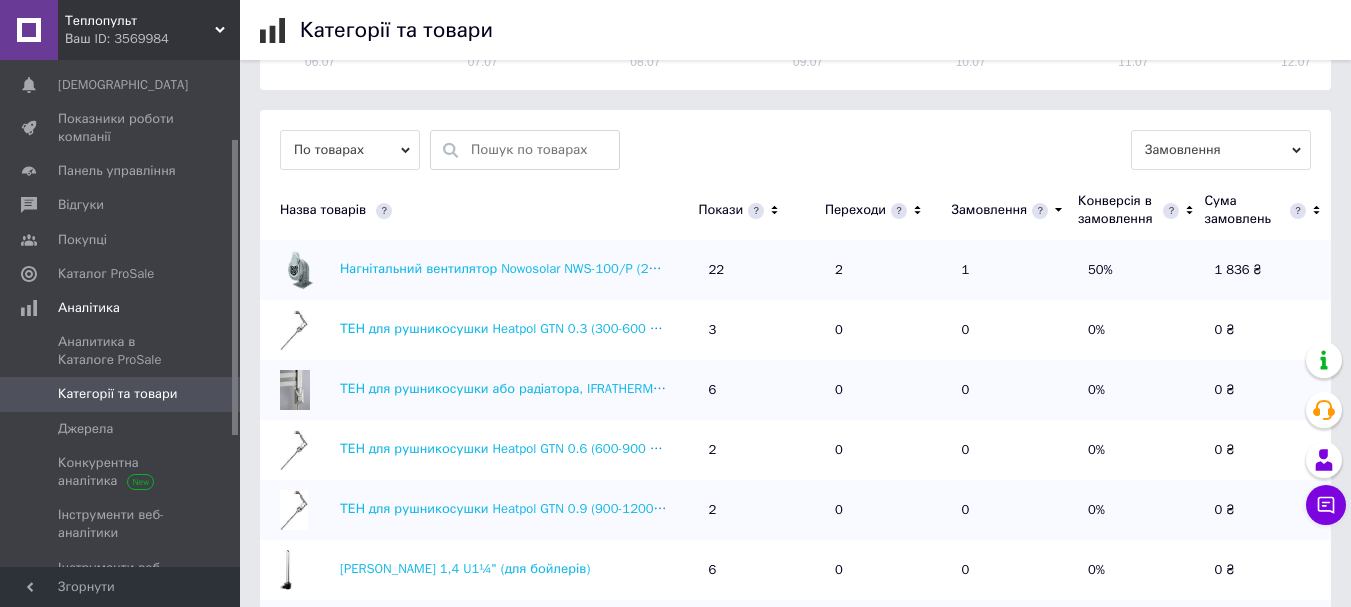 click 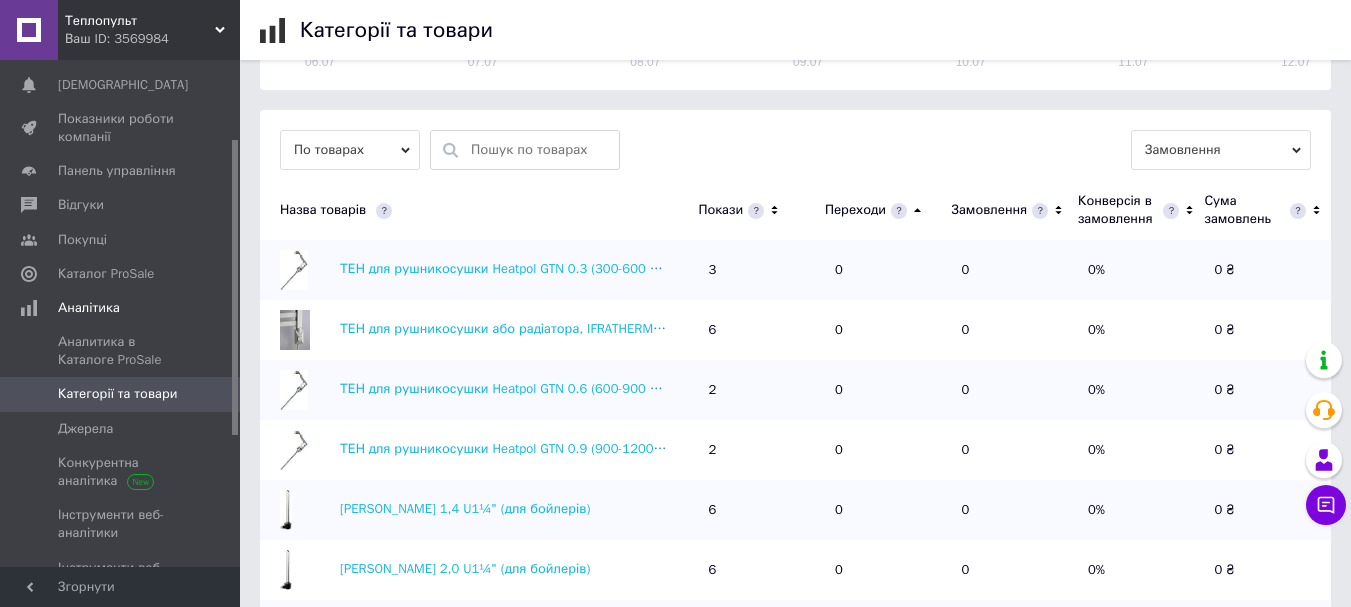 click 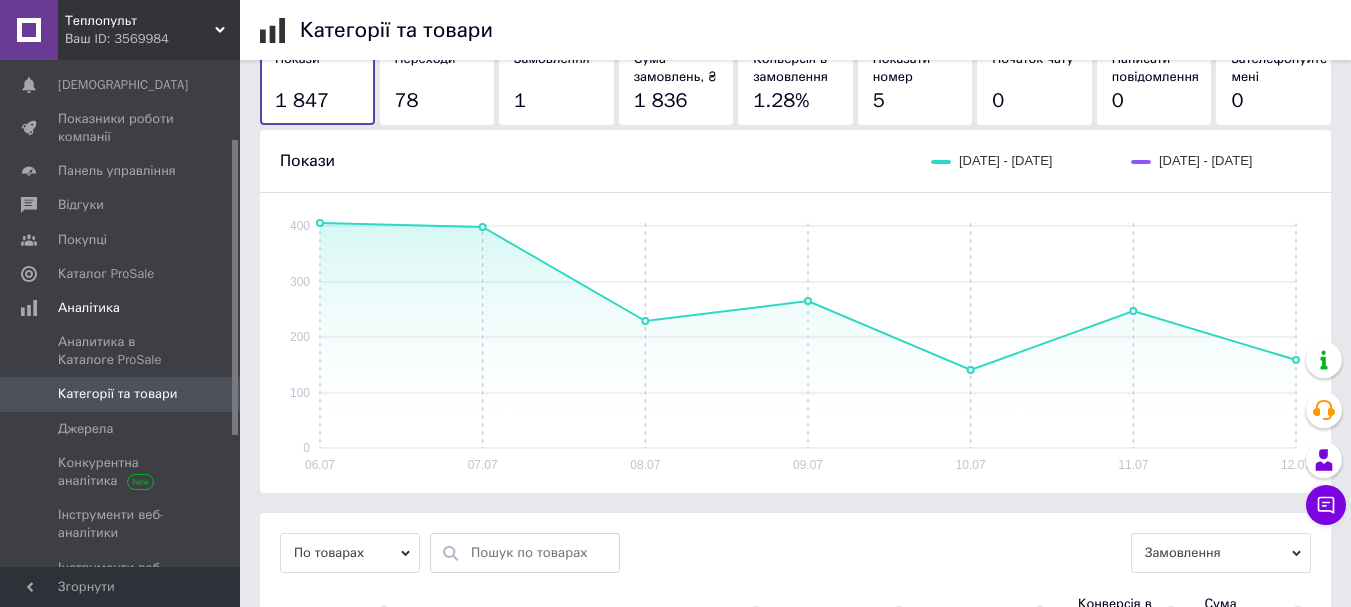 scroll, scrollTop: 0, scrollLeft: 0, axis: both 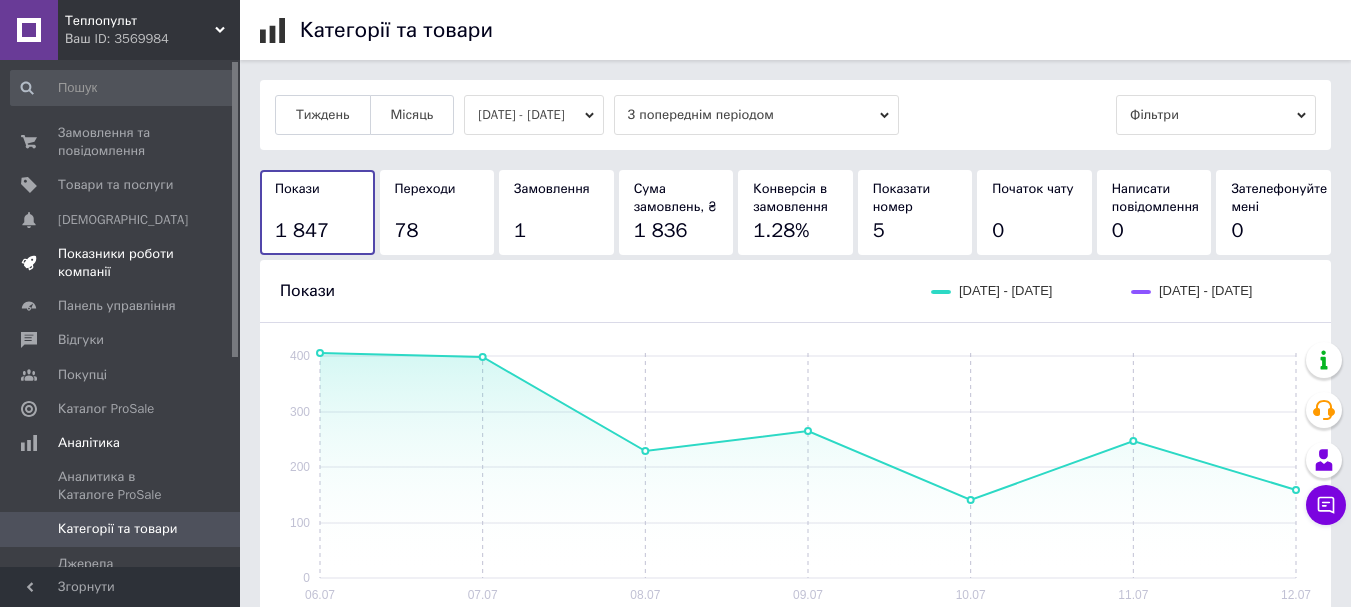 click on "Показники роботи компанії" at bounding box center [121, 263] 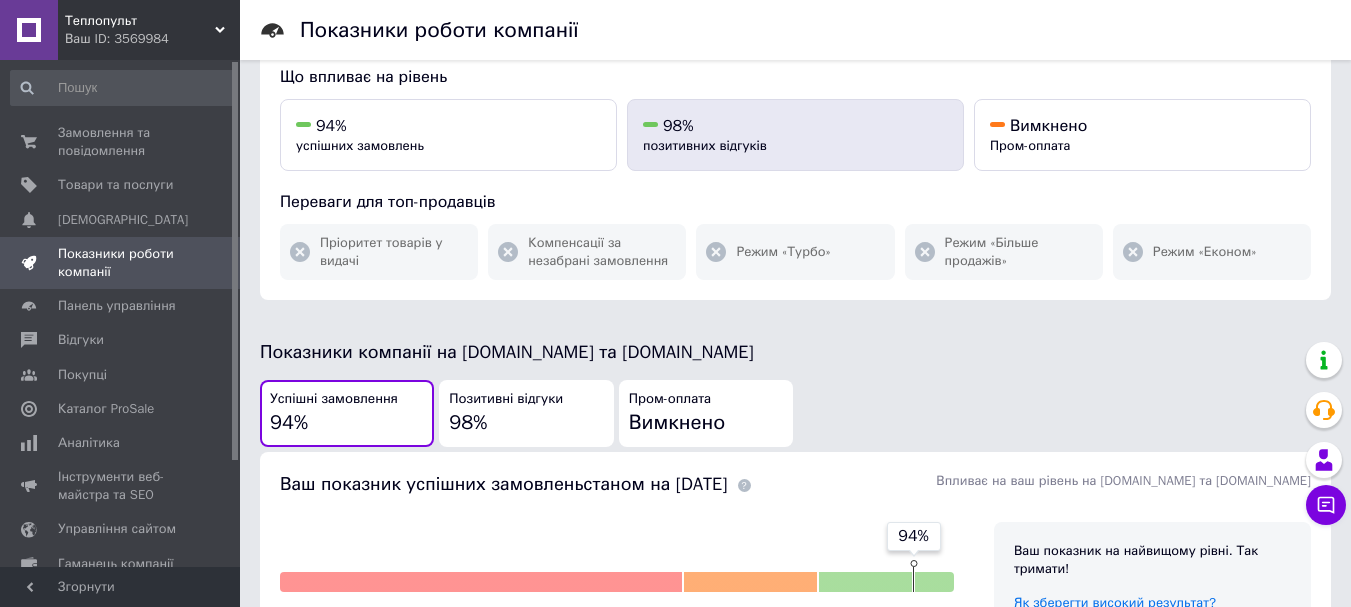 scroll, scrollTop: 0, scrollLeft: 0, axis: both 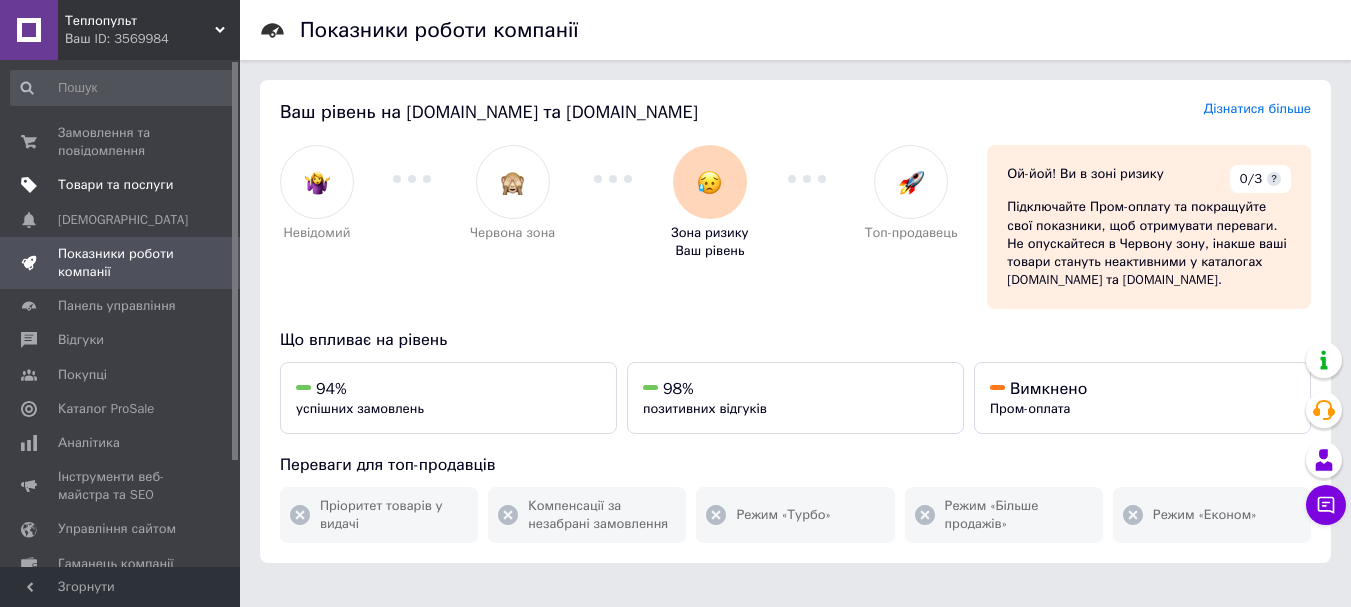 click on "Товари та послуги" at bounding box center (115, 185) 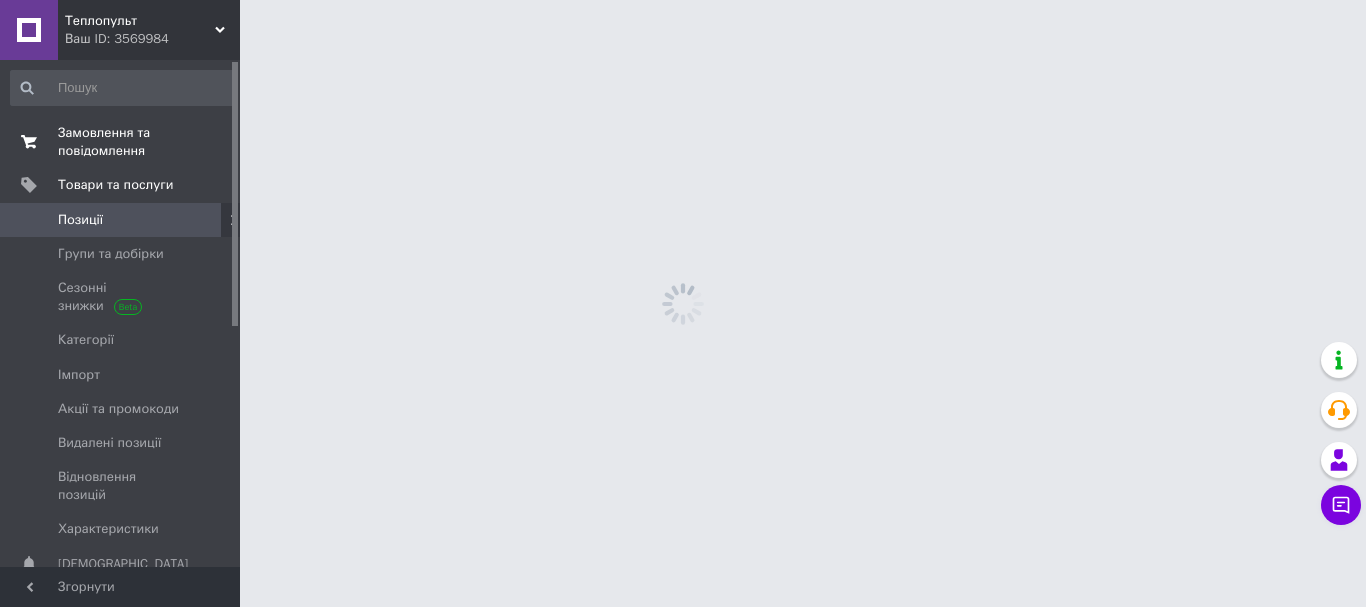 click on "Замовлення та повідомлення" at bounding box center [121, 142] 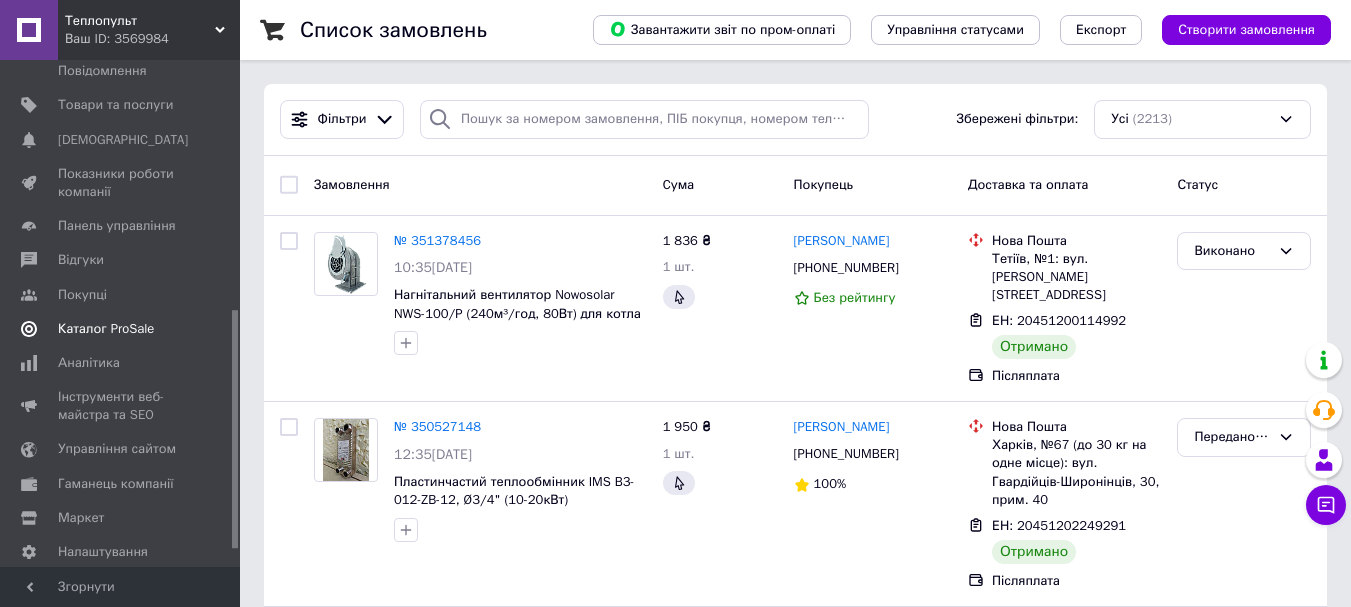 click on "Каталог ProSale" at bounding box center [106, 329] 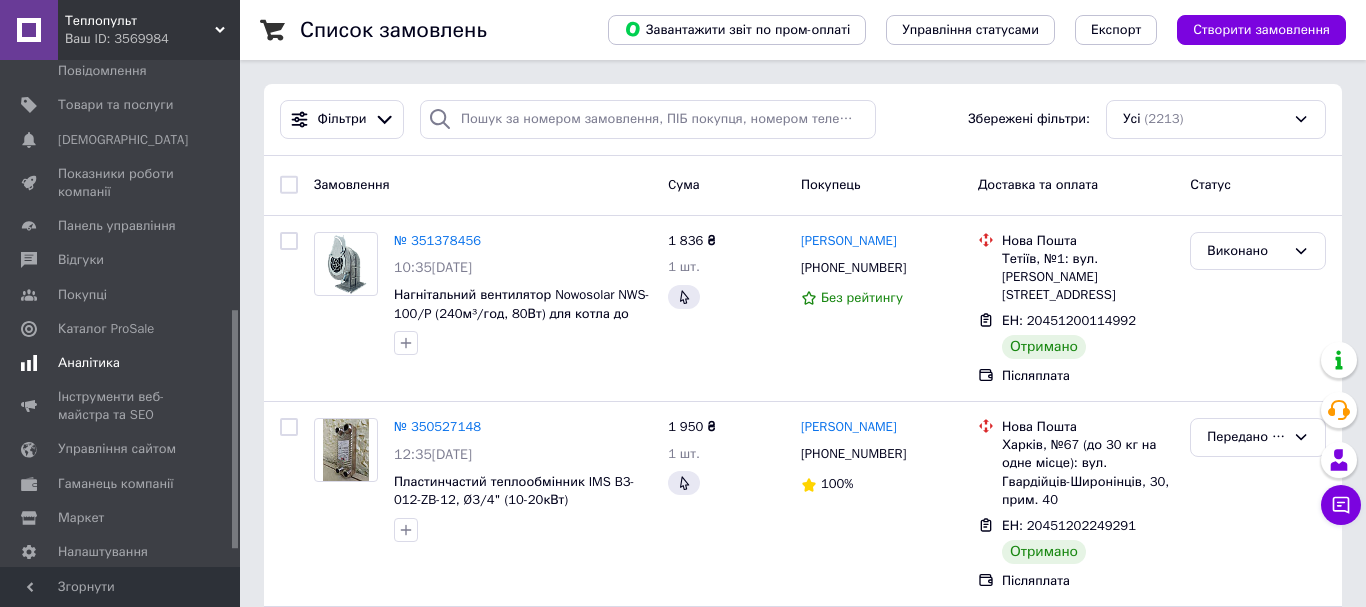 scroll, scrollTop: 221, scrollLeft: 0, axis: vertical 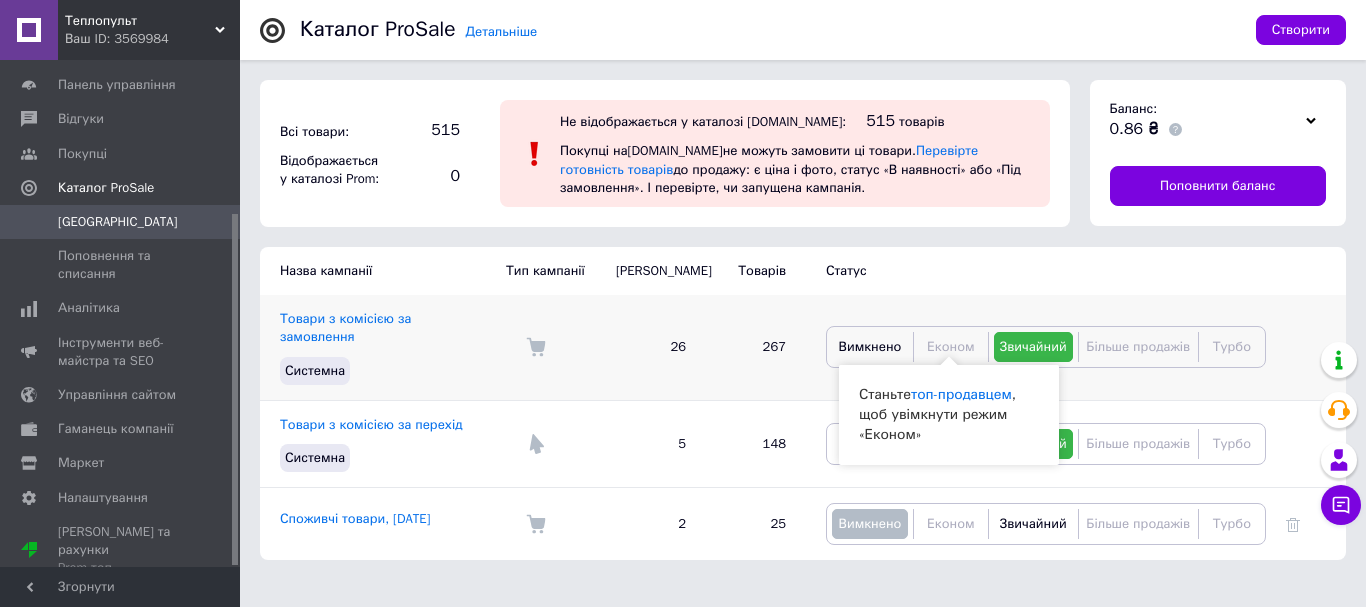 click on "Економ" at bounding box center [951, 346] 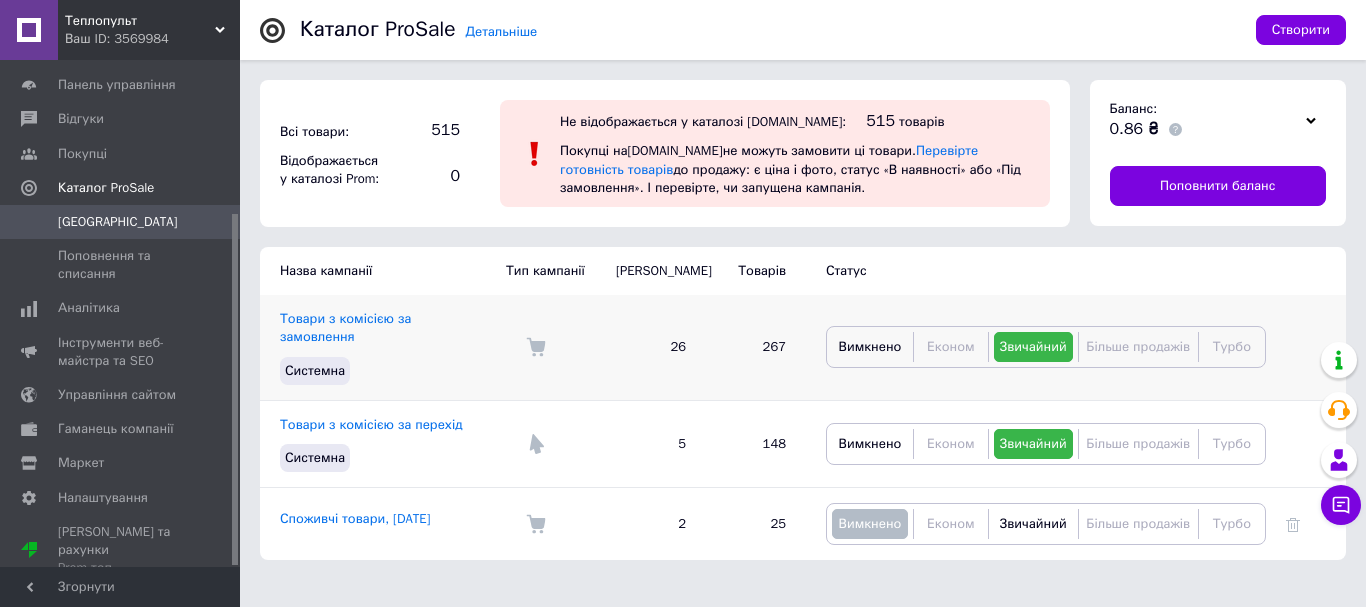 click on "Економ" at bounding box center [951, 346] 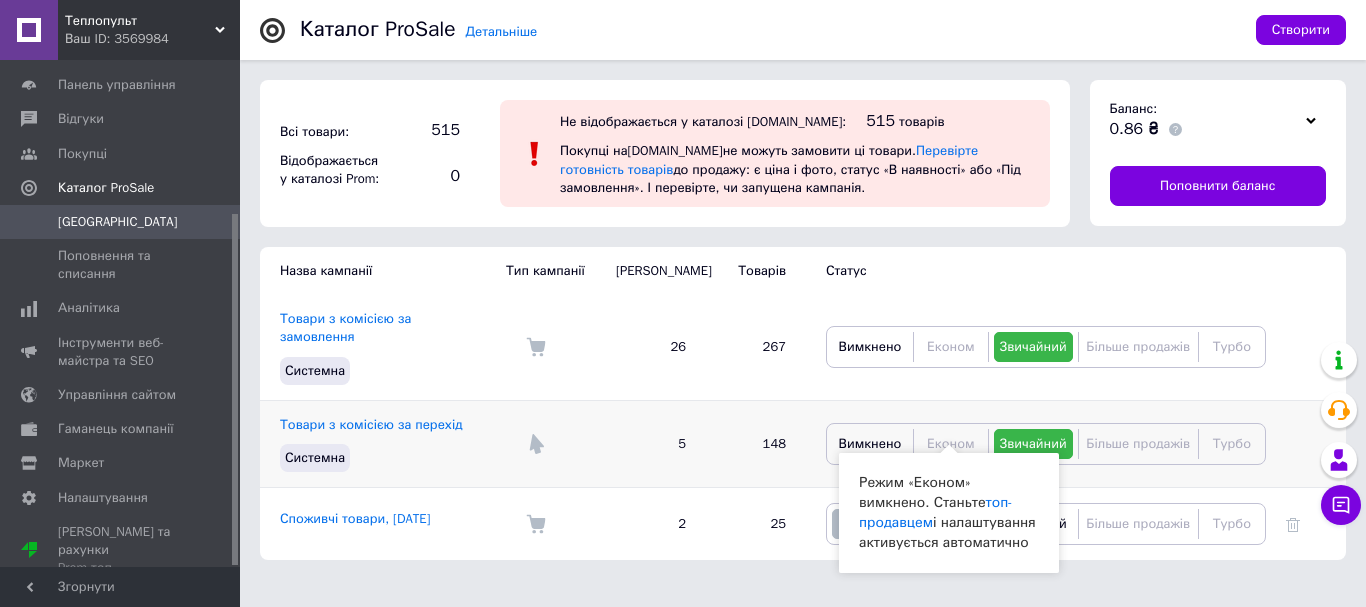 click on "Економ" at bounding box center (951, 443) 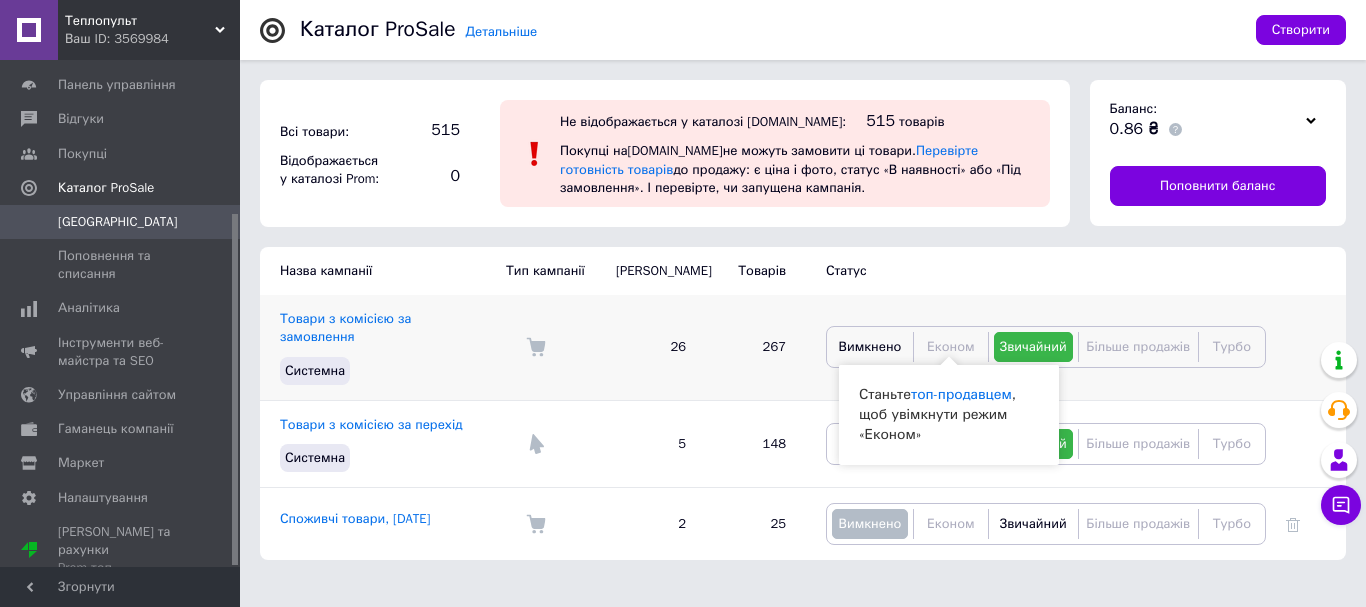 click on "Економ" at bounding box center (951, 346) 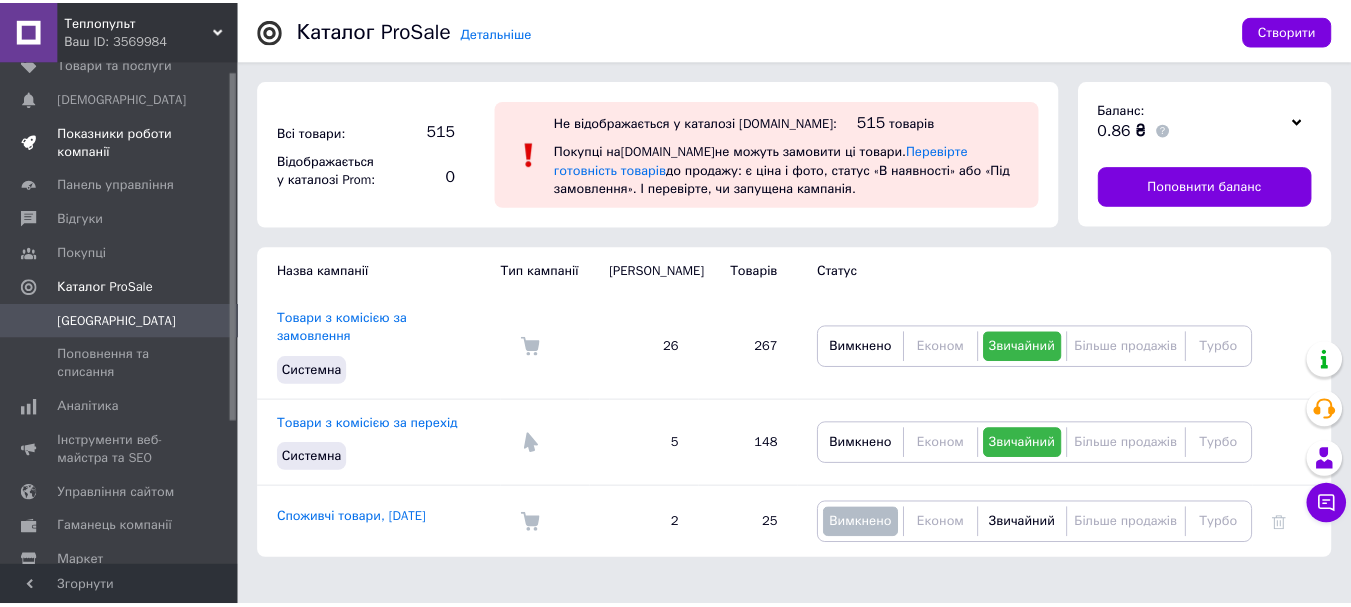 scroll, scrollTop: 0, scrollLeft: 0, axis: both 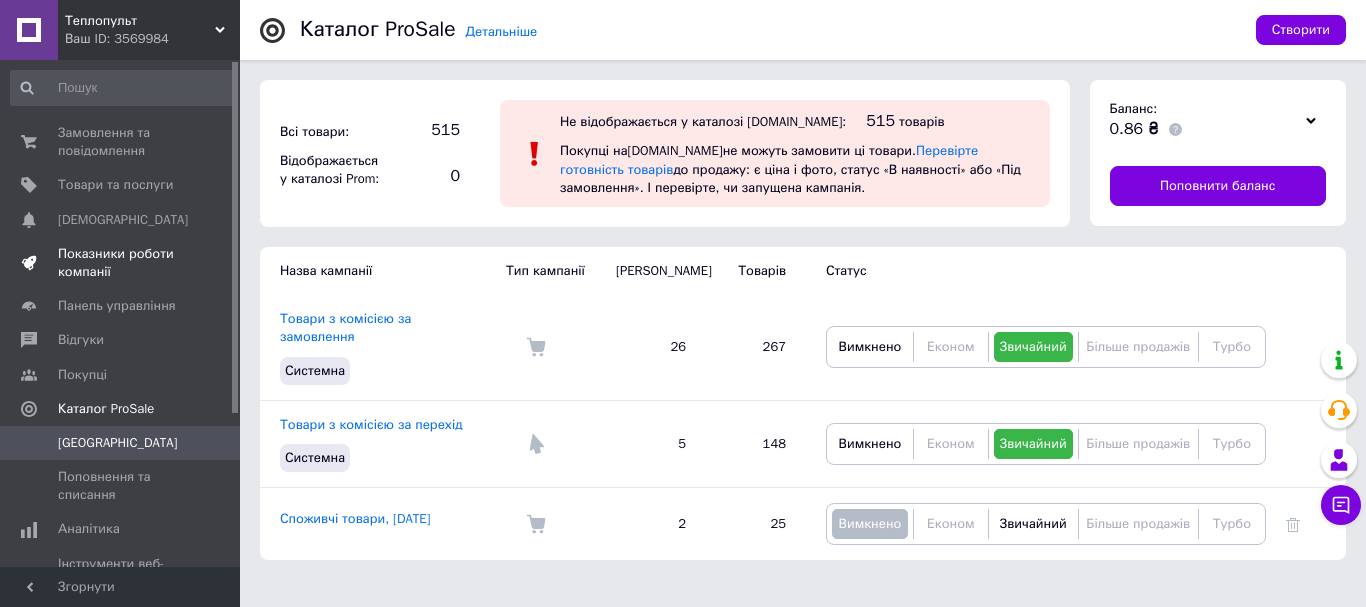 drag, startPoint x: 70, startPoint y: 257, endPoint x: 126, endPoint y: 260, distance: 56.0803 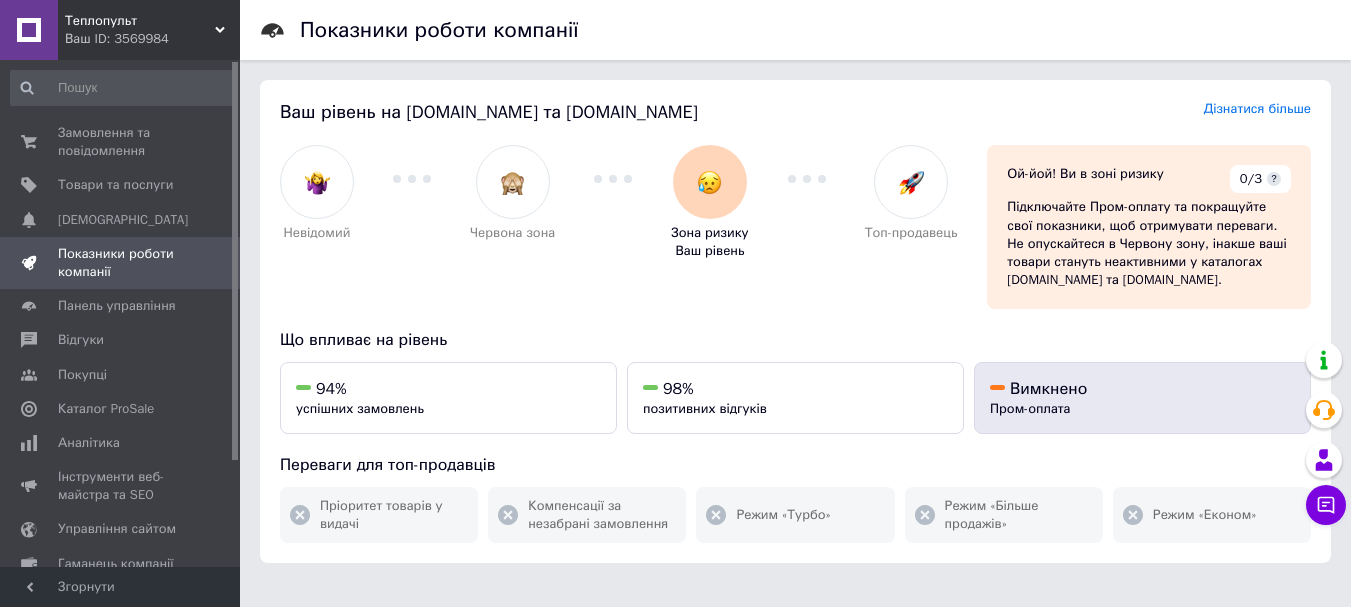 click on "Вимкнено" at bounding box center (1048, 389) 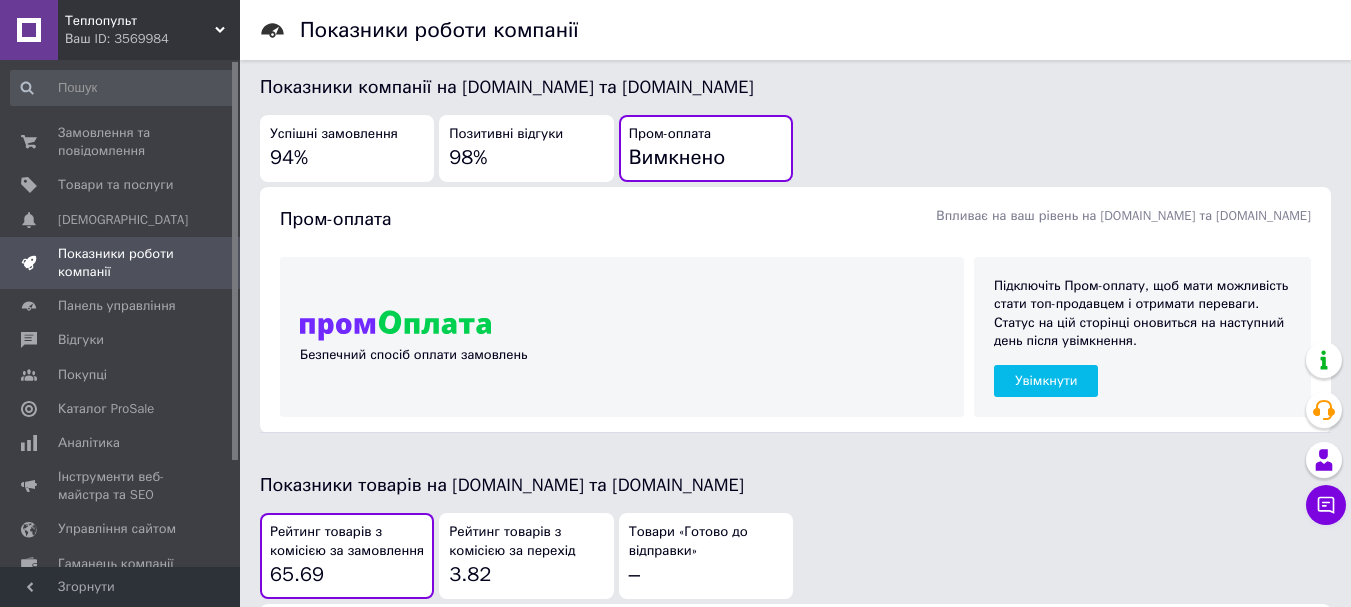 scroll, scrollTop: 640, scrollLeft: 0, axis: vertical 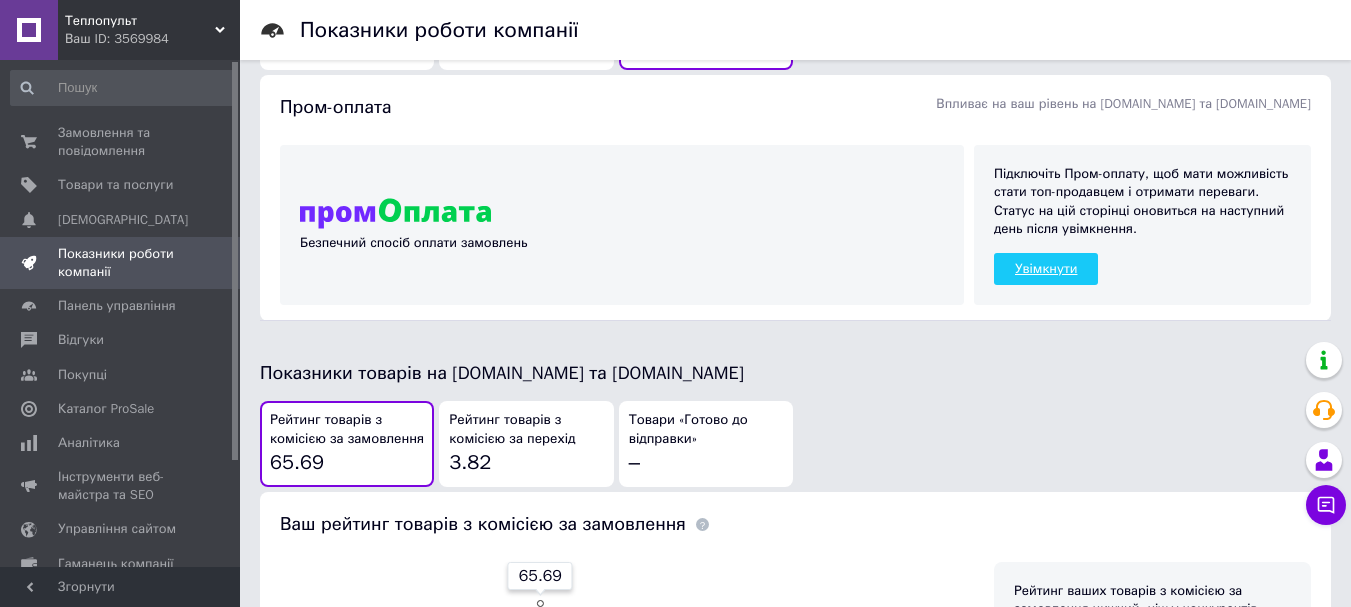 click on "Увімкнути" at bounding box center [1046, 269] 